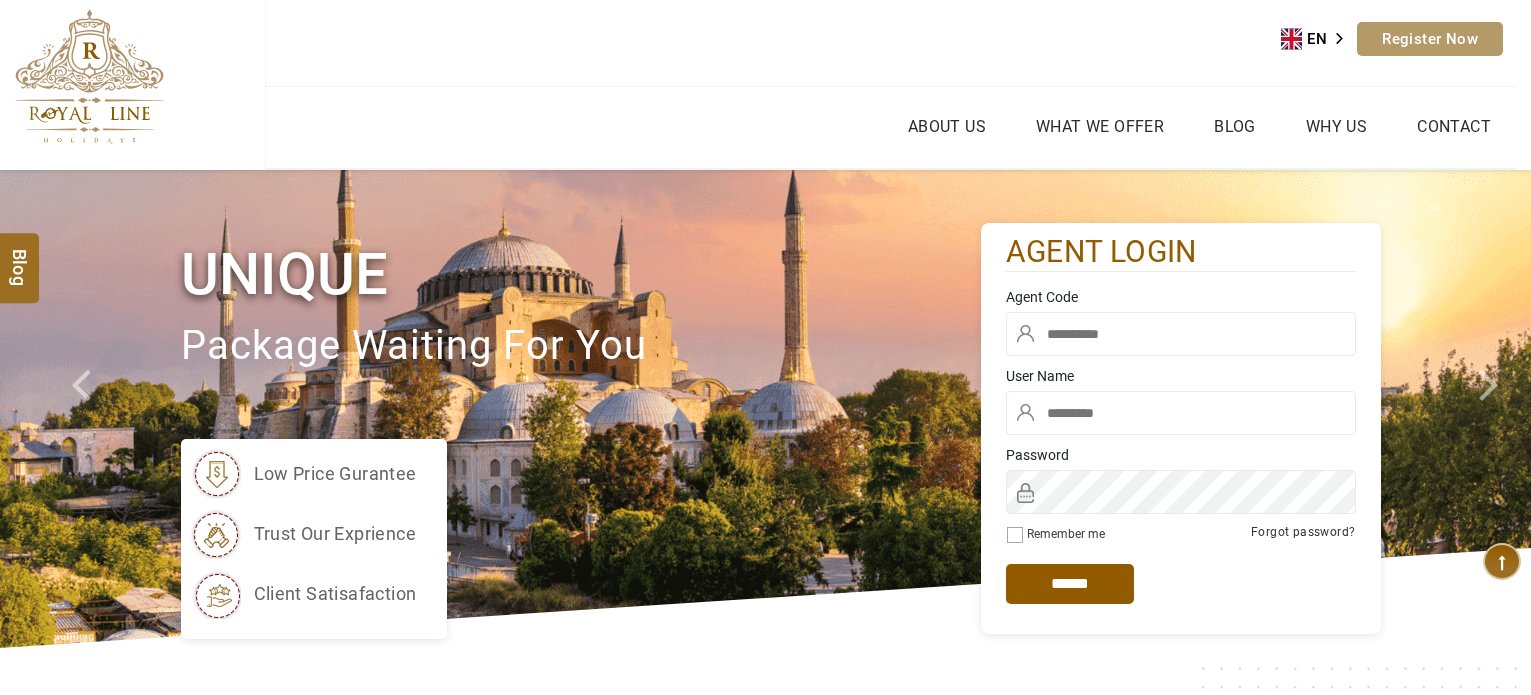 scroll, scrollTop: 0, scrollLeft: 0, axis: both 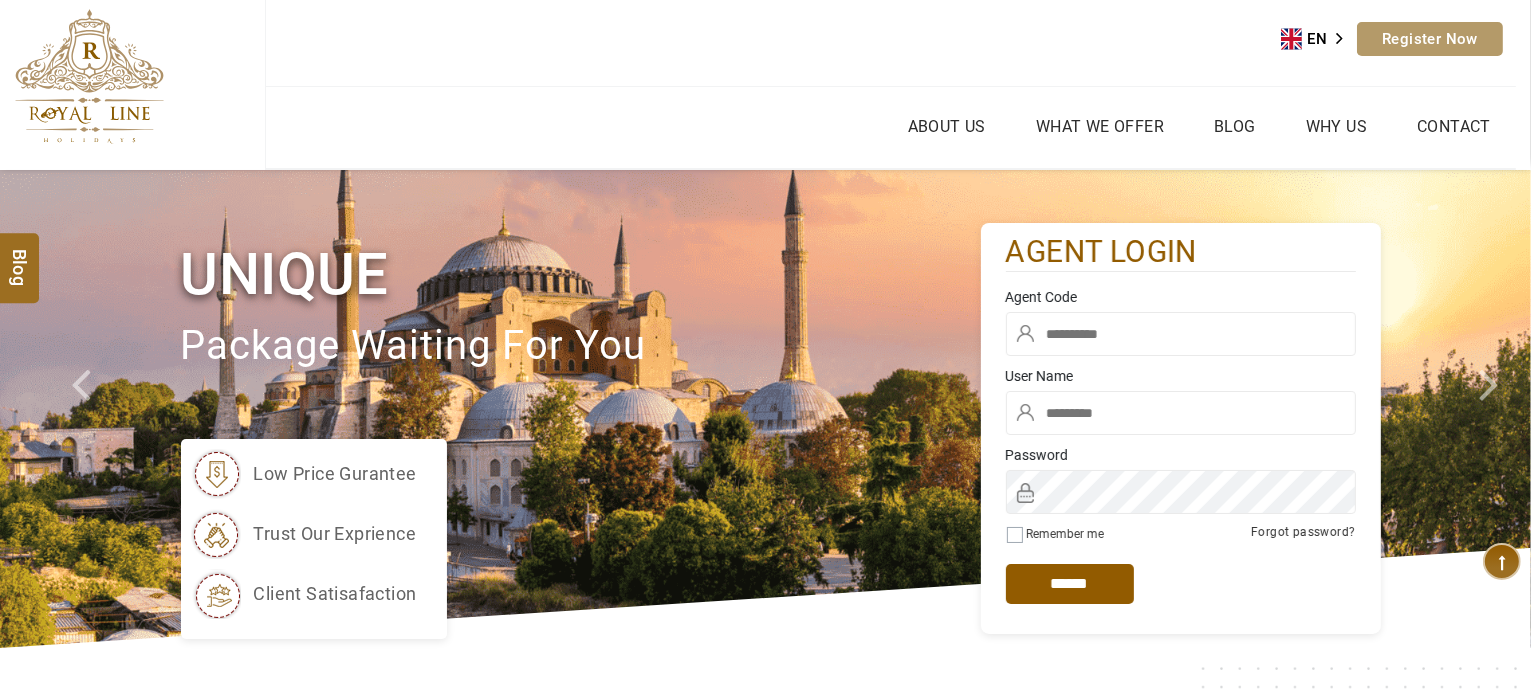 type on "******" 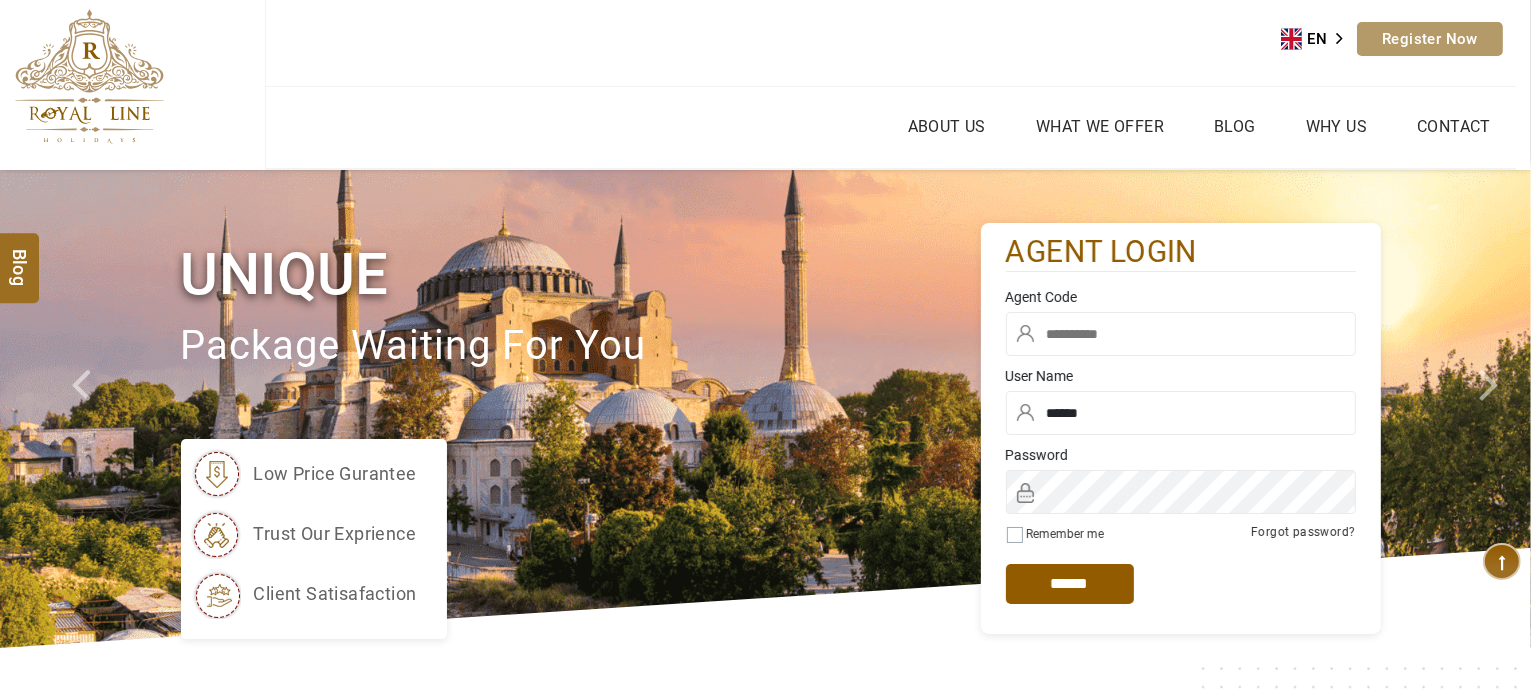 click at bounding box center [1181, 339] 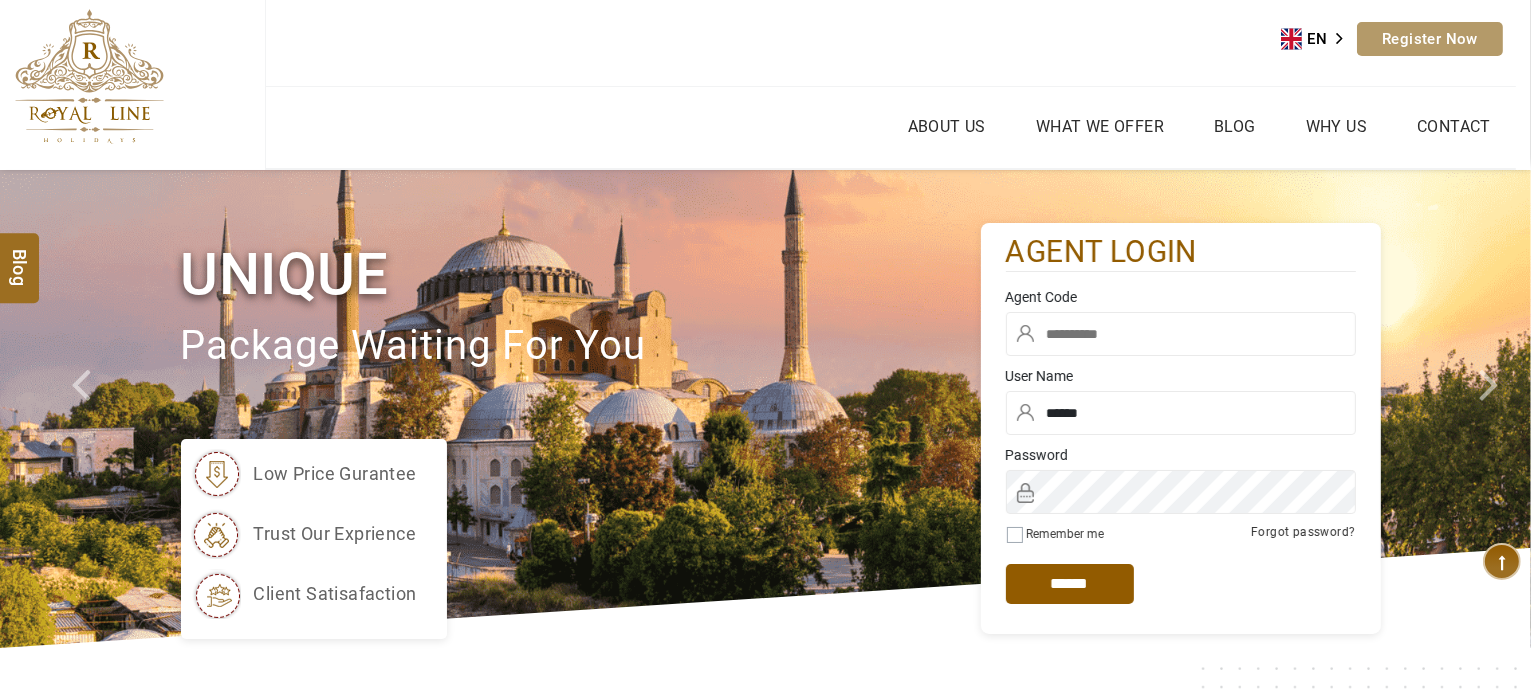 click at bounding box center [1181, 334] 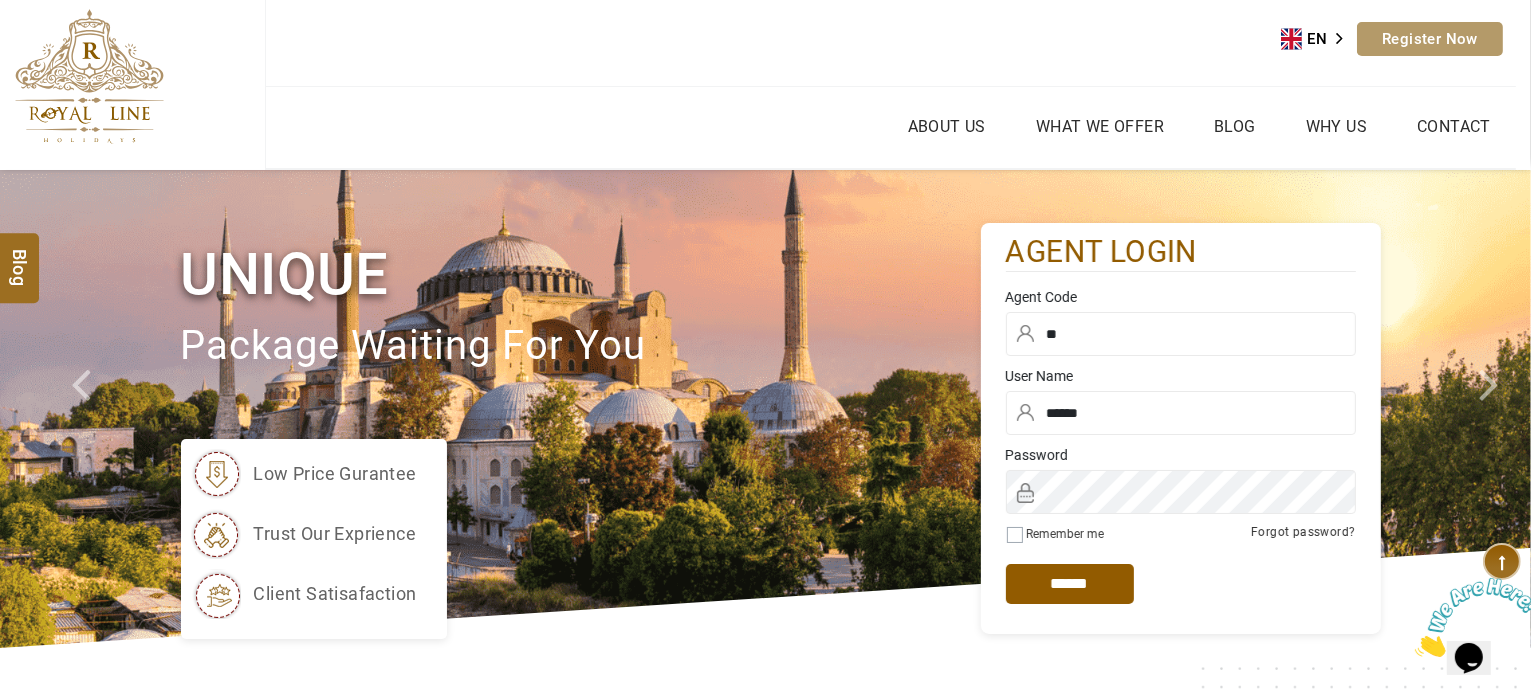 scroll, scrollTop: 0, scrollLeft: 0, axis: both 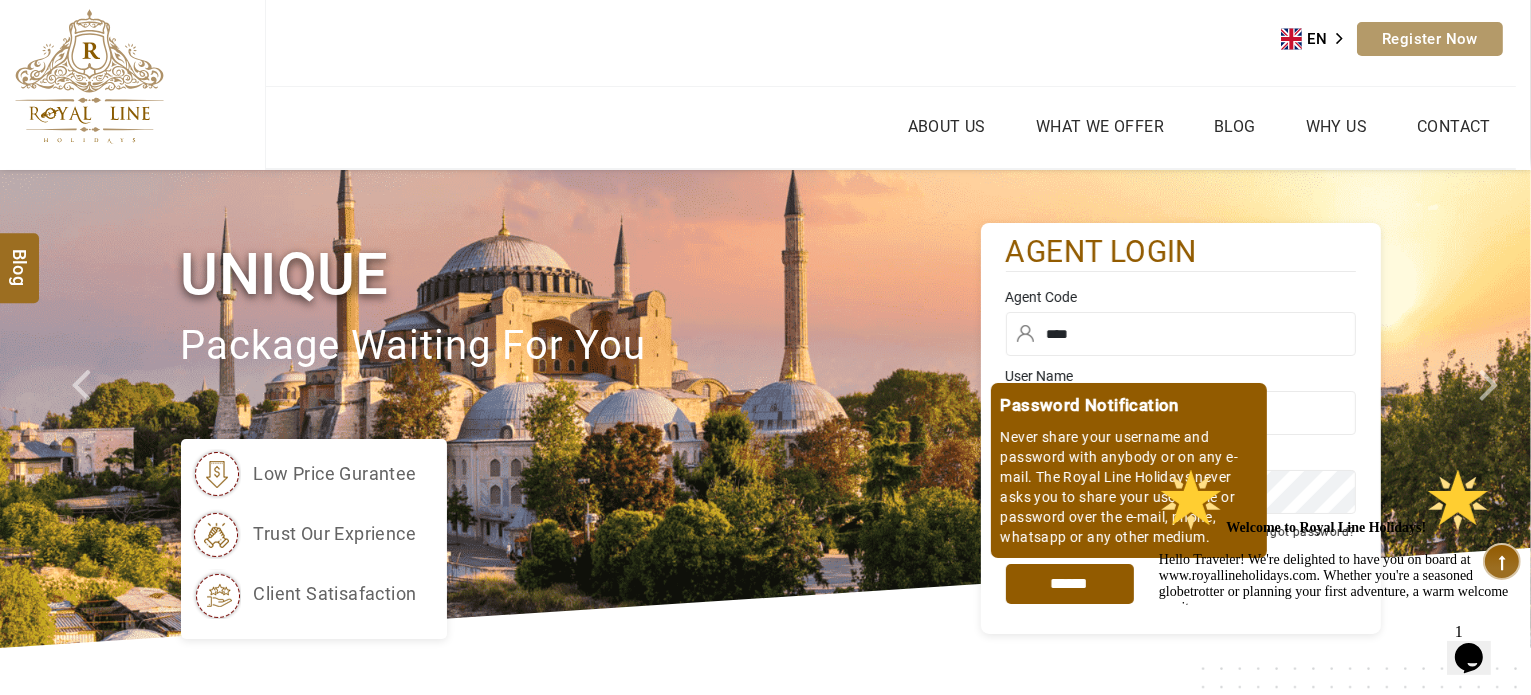 type on "****" 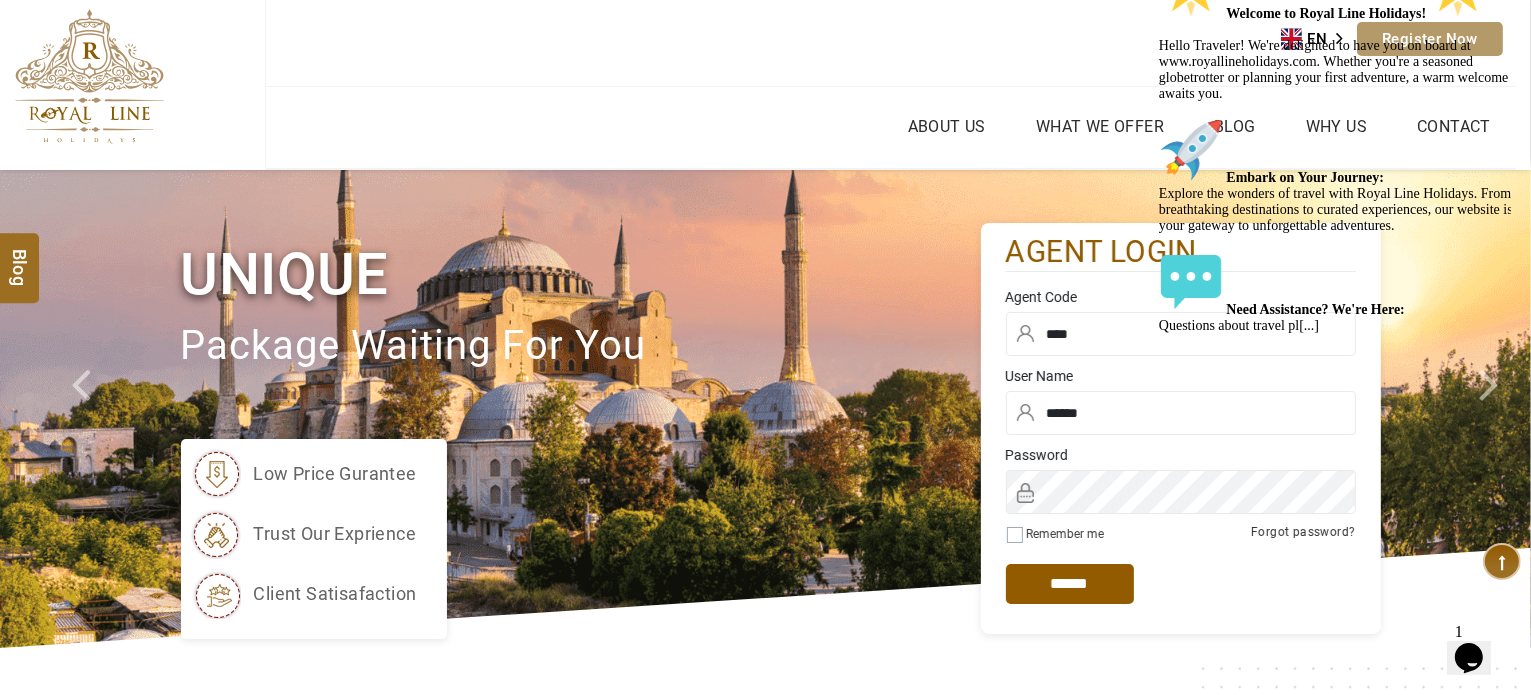click at bounding box center (1158, -46) 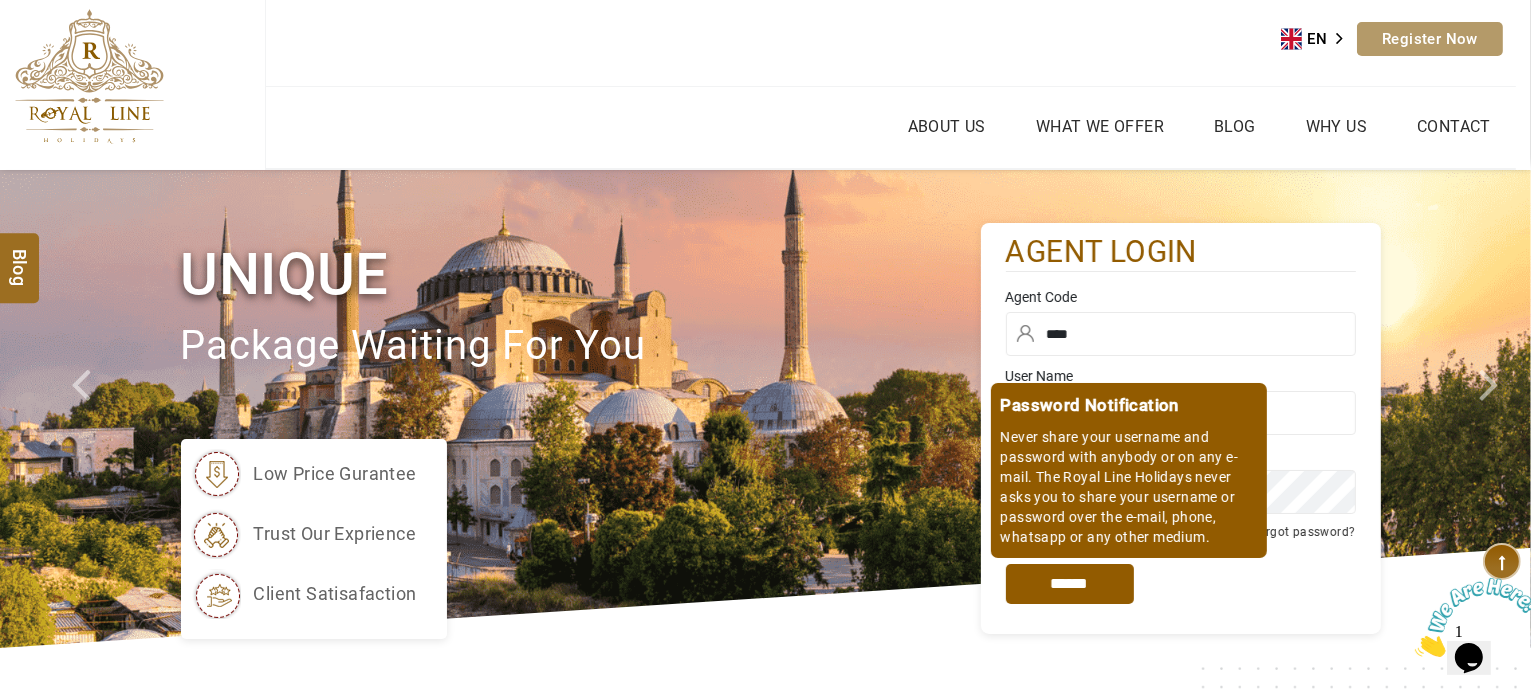 click on "*****" at bounding box center [1070, 584] 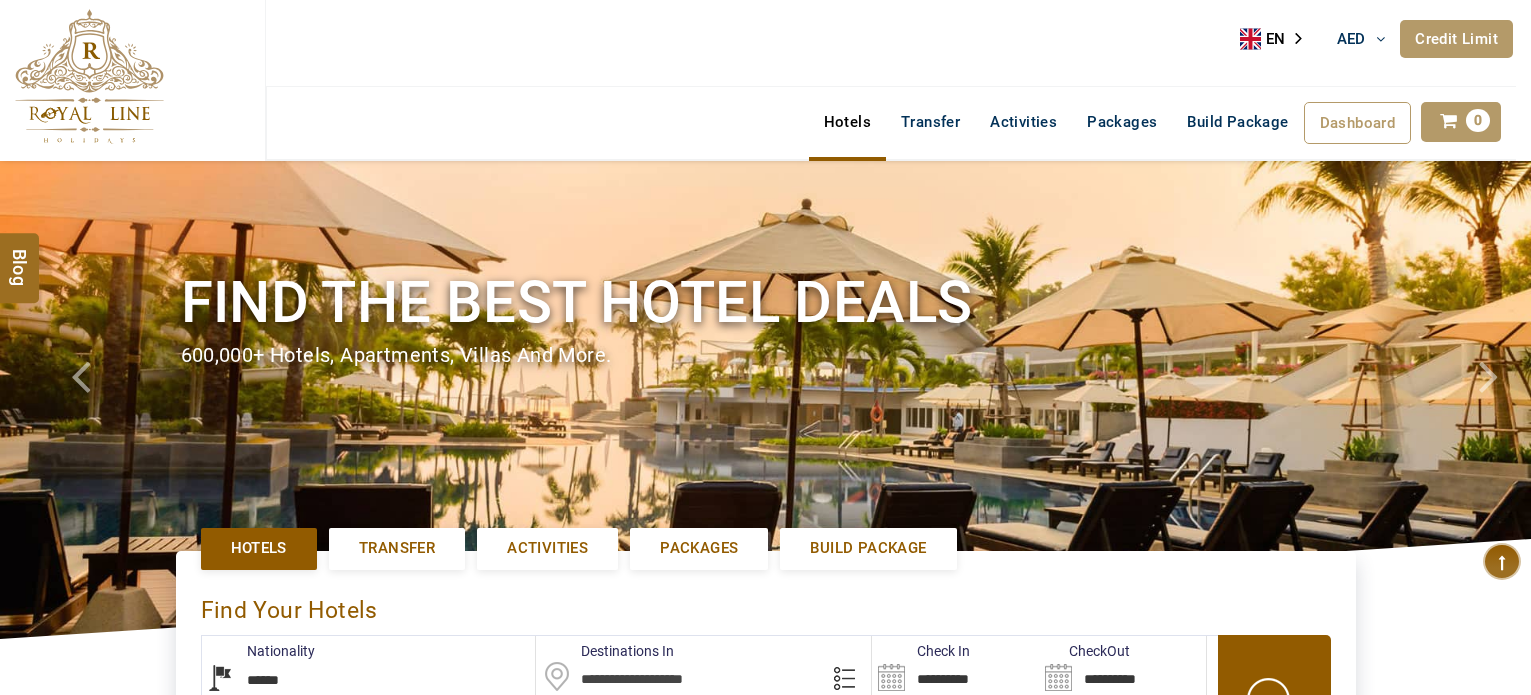 select on "******" 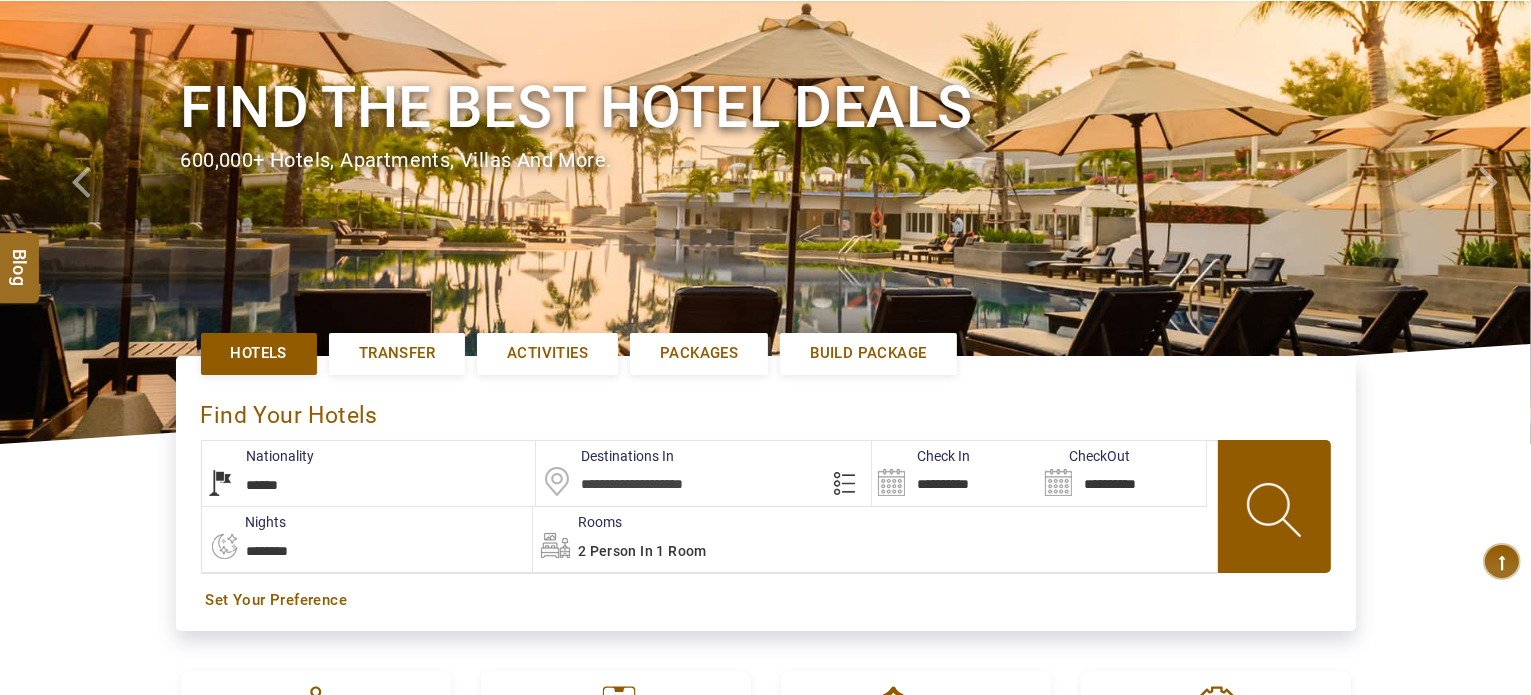 scroll, scrollTop: 200, scrollLeft: 0, axis: vertical 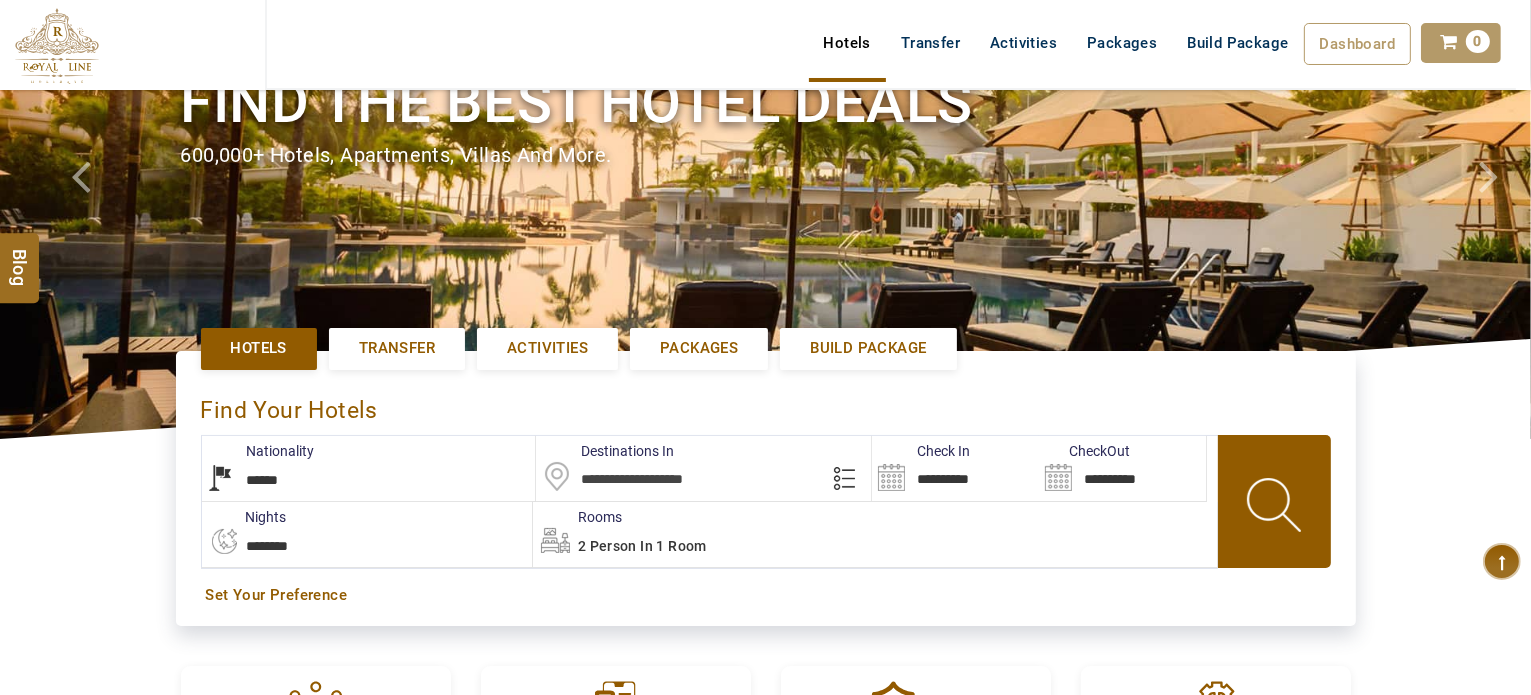 click at bounding box center (703, 468) 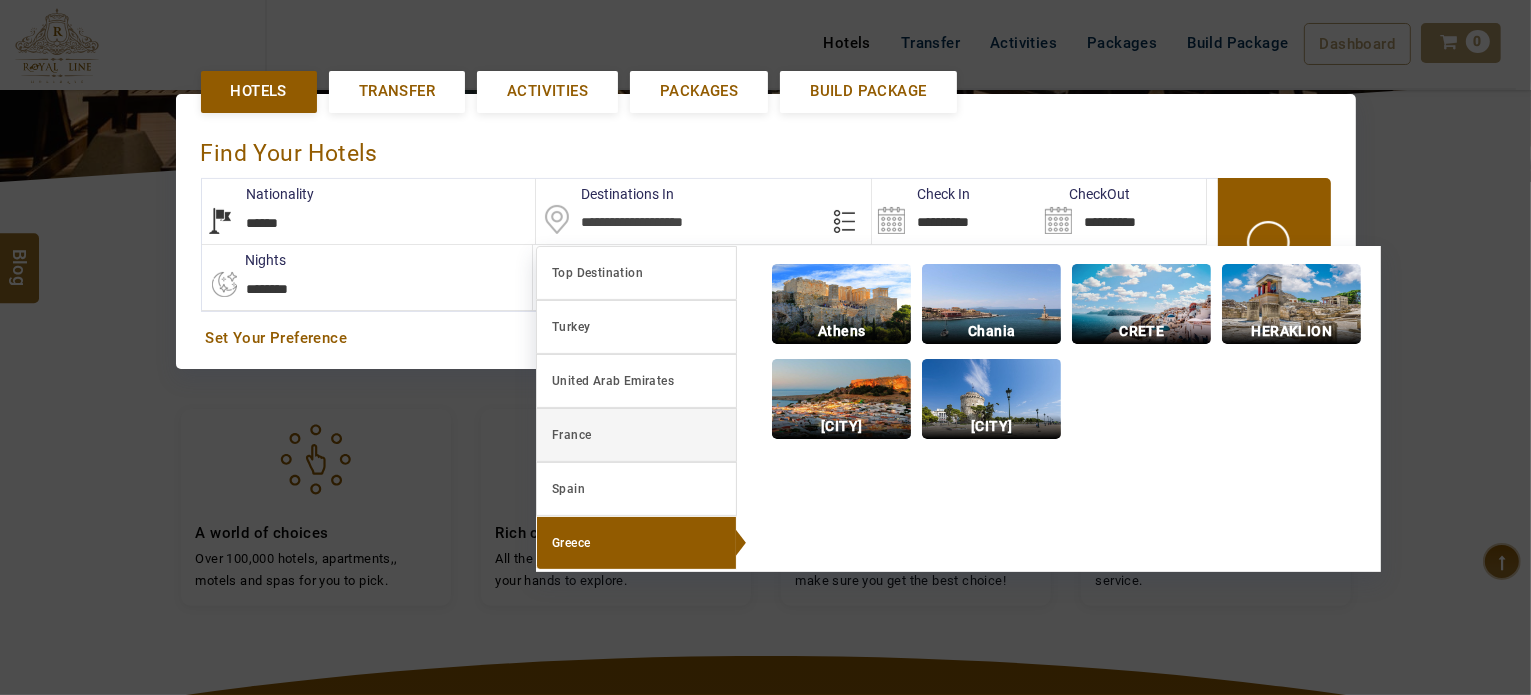 scroll, scrollTop: 460, scrollLeft: 0, axis: vertical 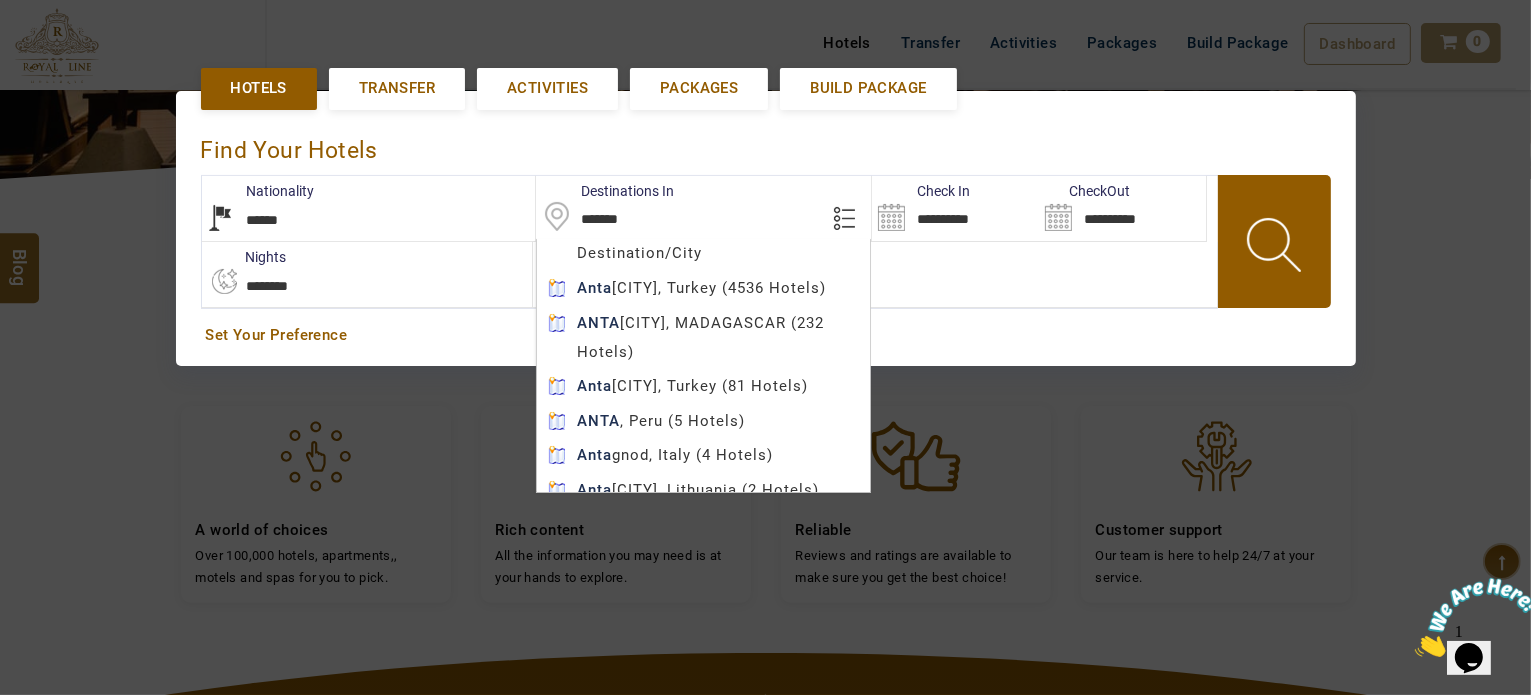 type on "*******" 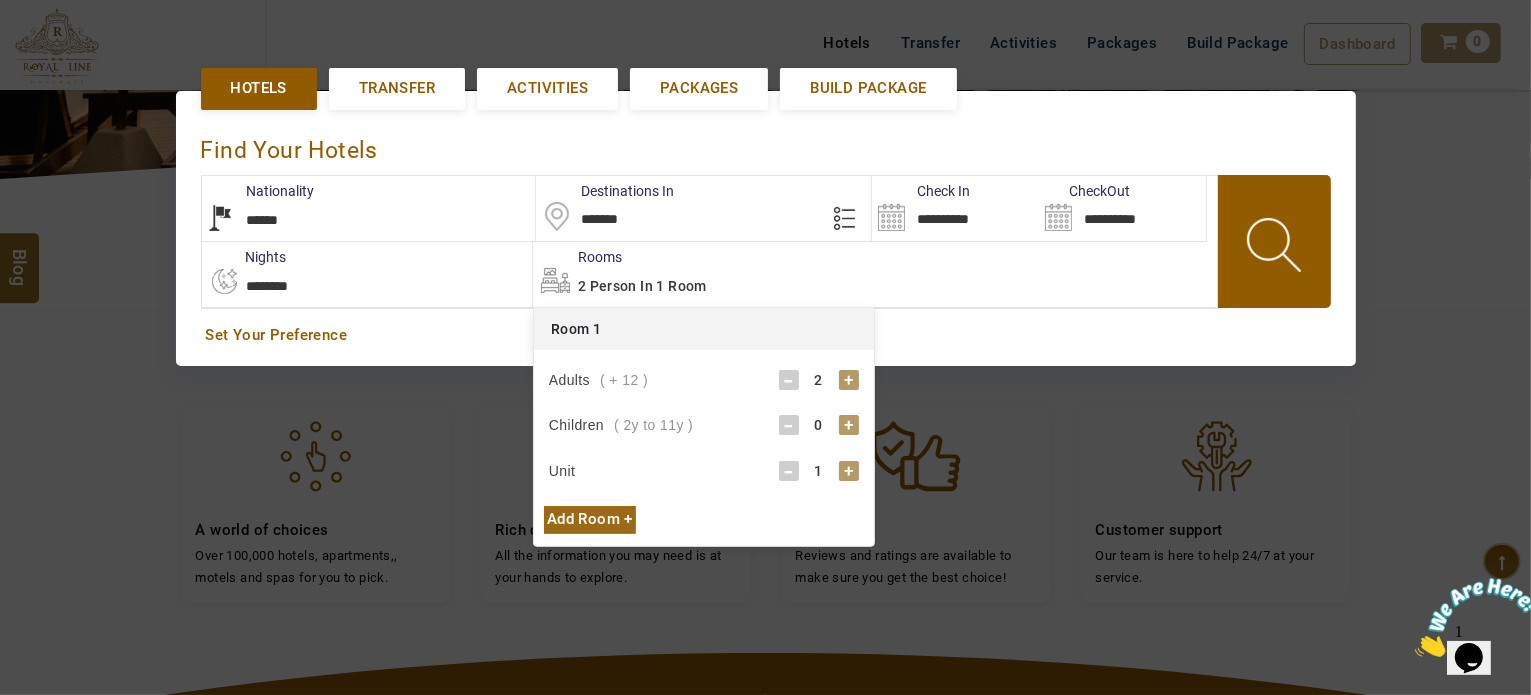 click on "Adults ( + 12 ) - 2 + Children ( 2y to 11y ) - 0 + Unit - 1 + Ages of Children - 0 + - 0 + - 0 + - 0 +" at bounding box center [704, 428] 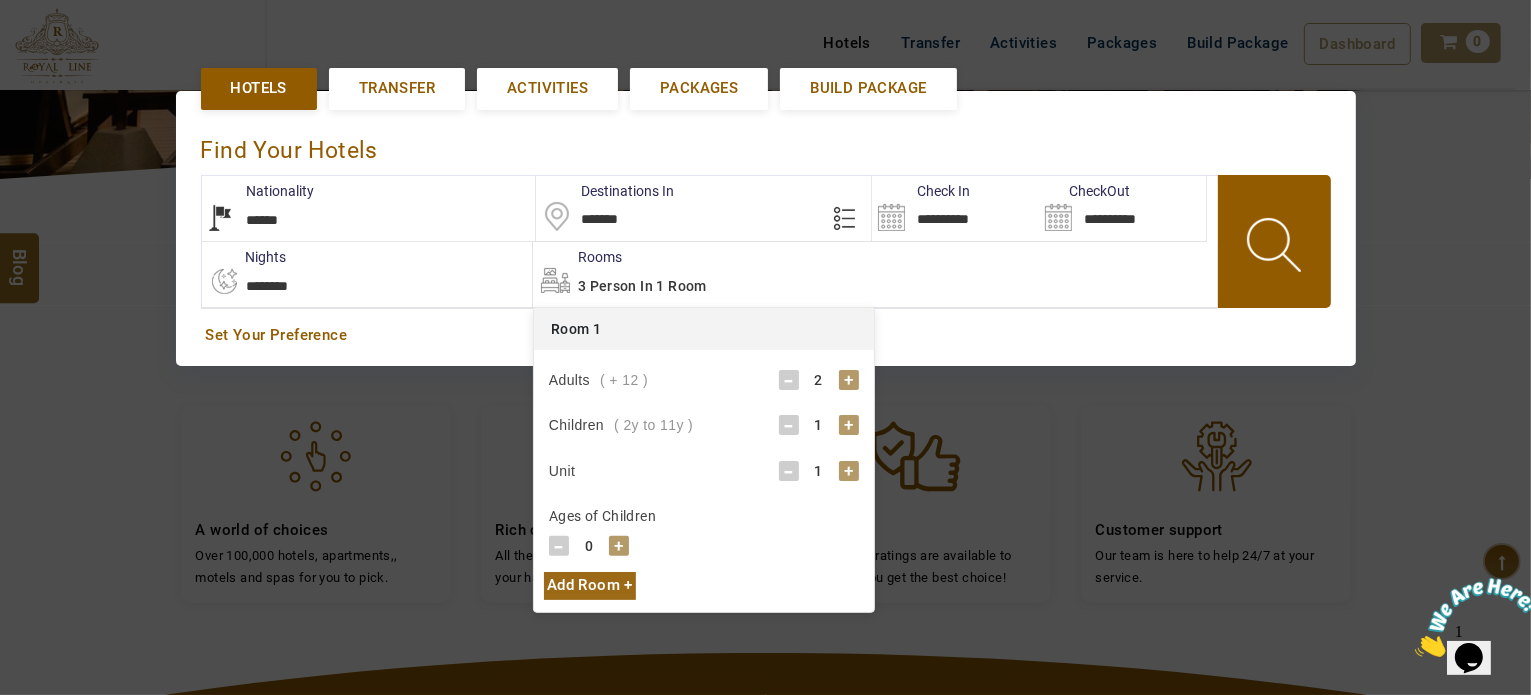 click on "+" at bounding box center (619, 546) 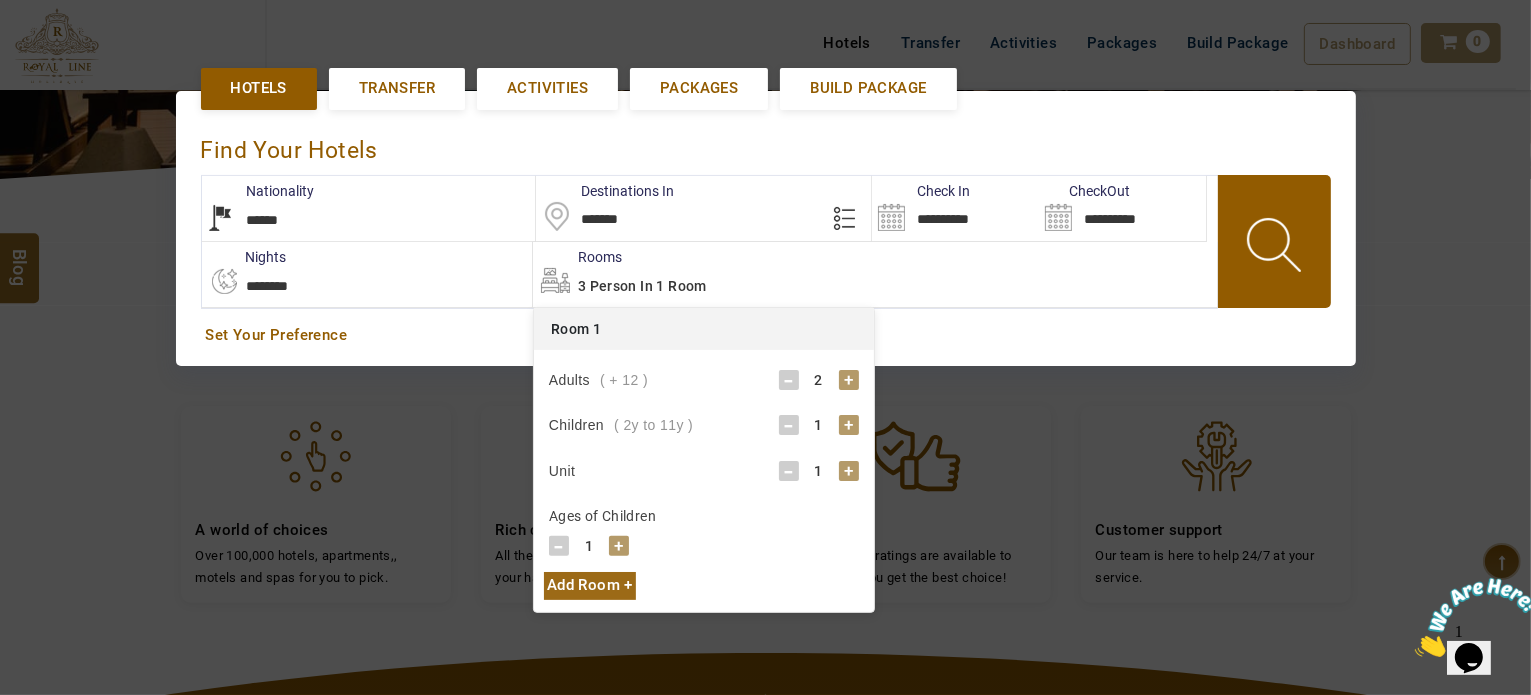 click on "+" at bounding box center (619, 546) 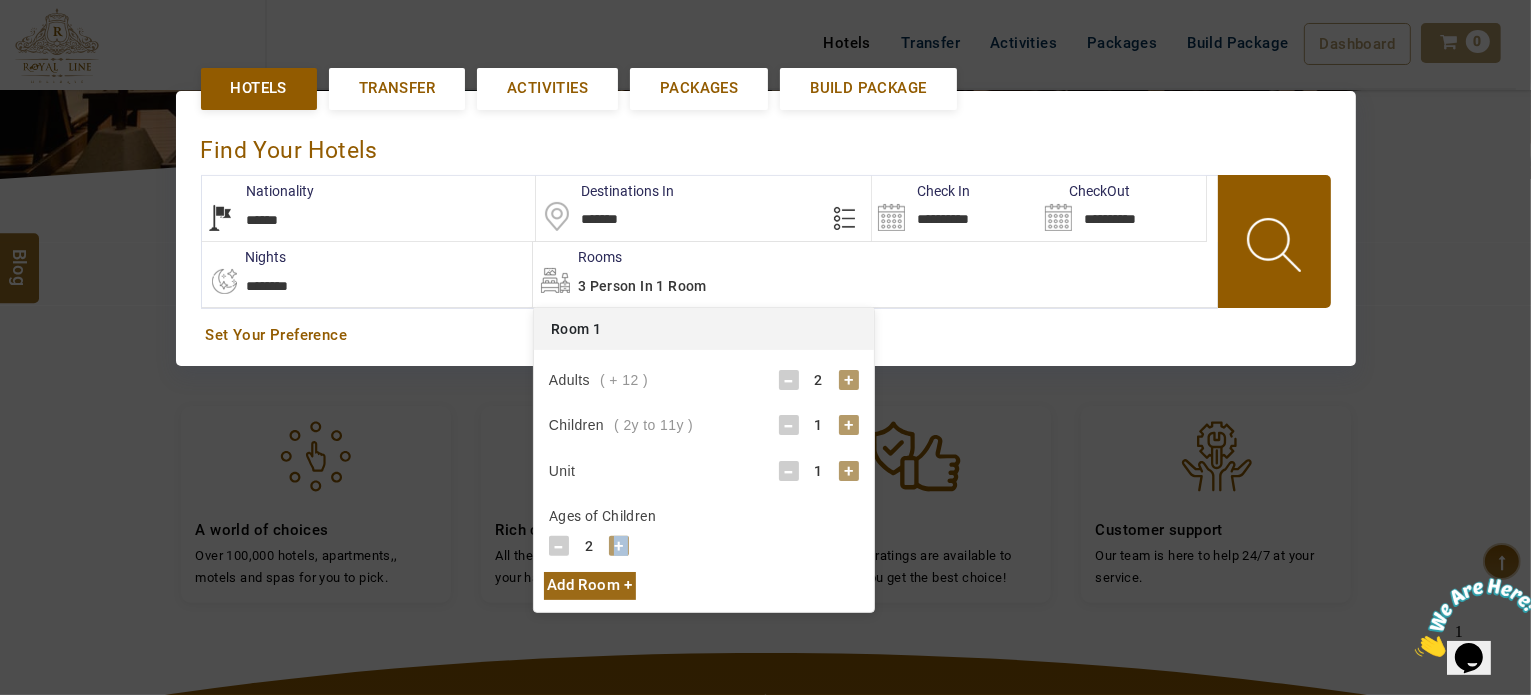 click on "+" at bounding box center [619, 546] 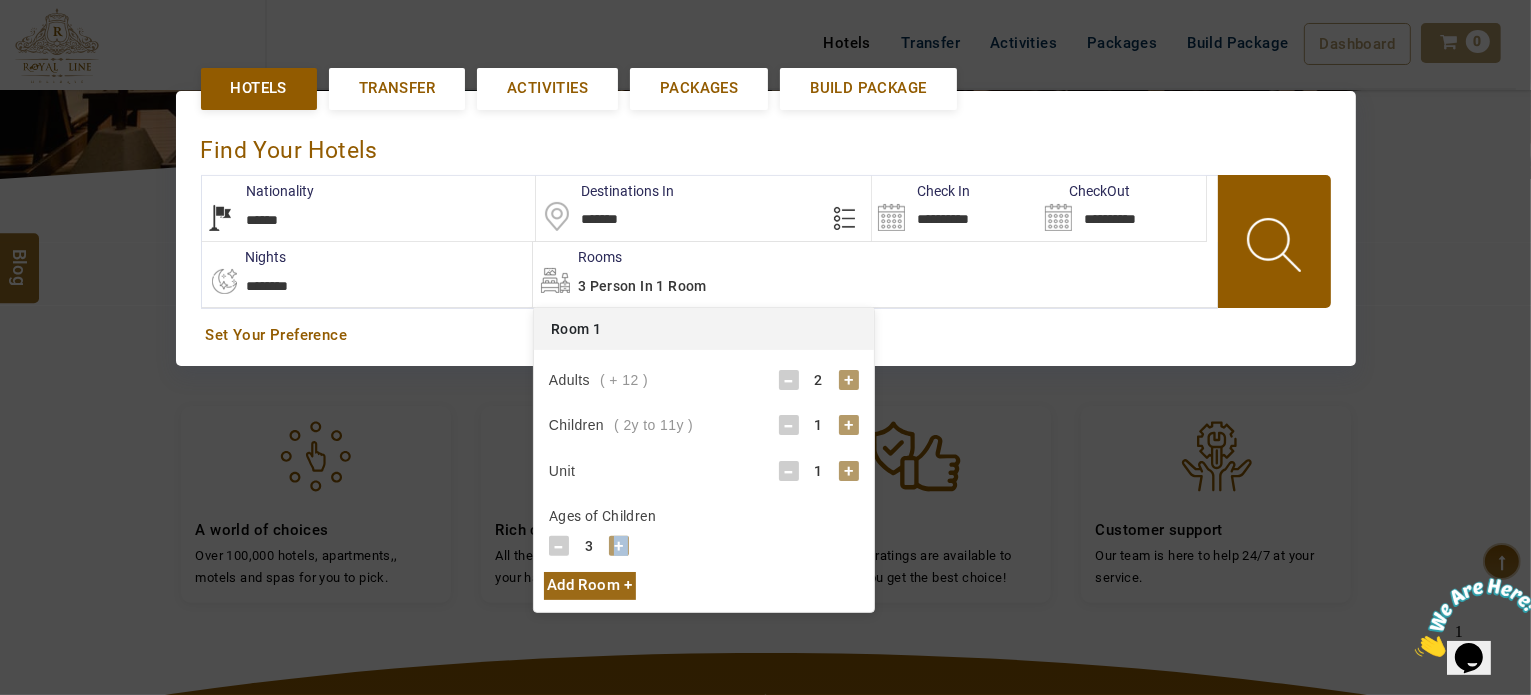 click on "+" at bounding box center [619, 546] 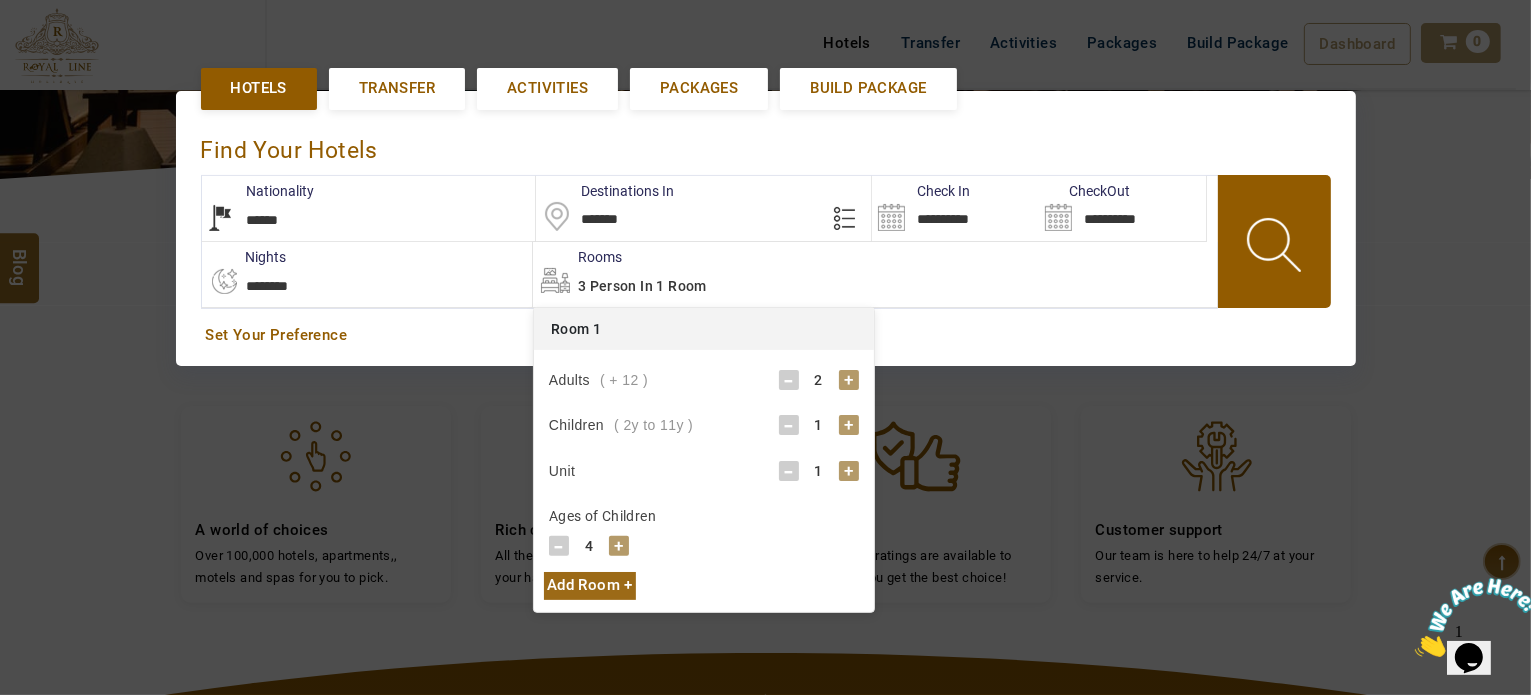 click on "+" at bounding box center [619, 546] 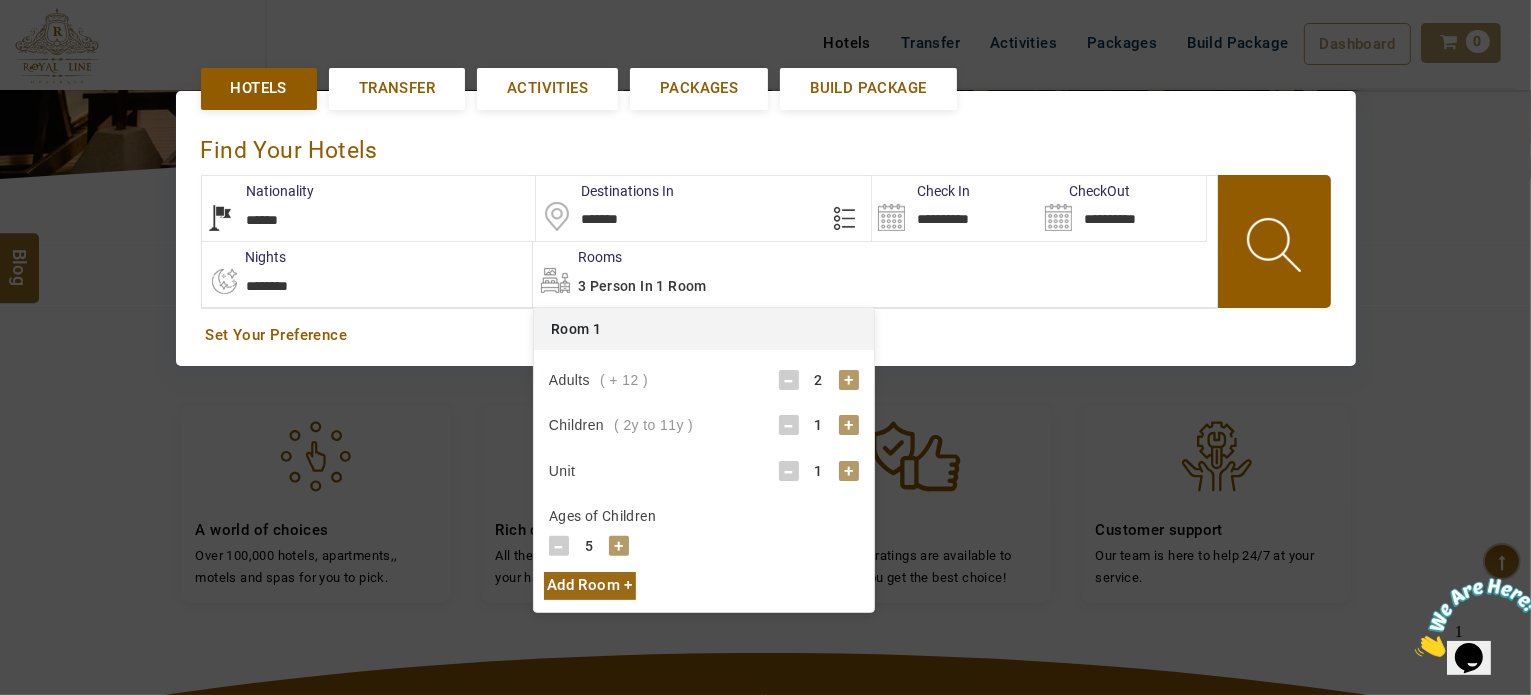 click on "Add Room +" at bounding box center (590, 585) 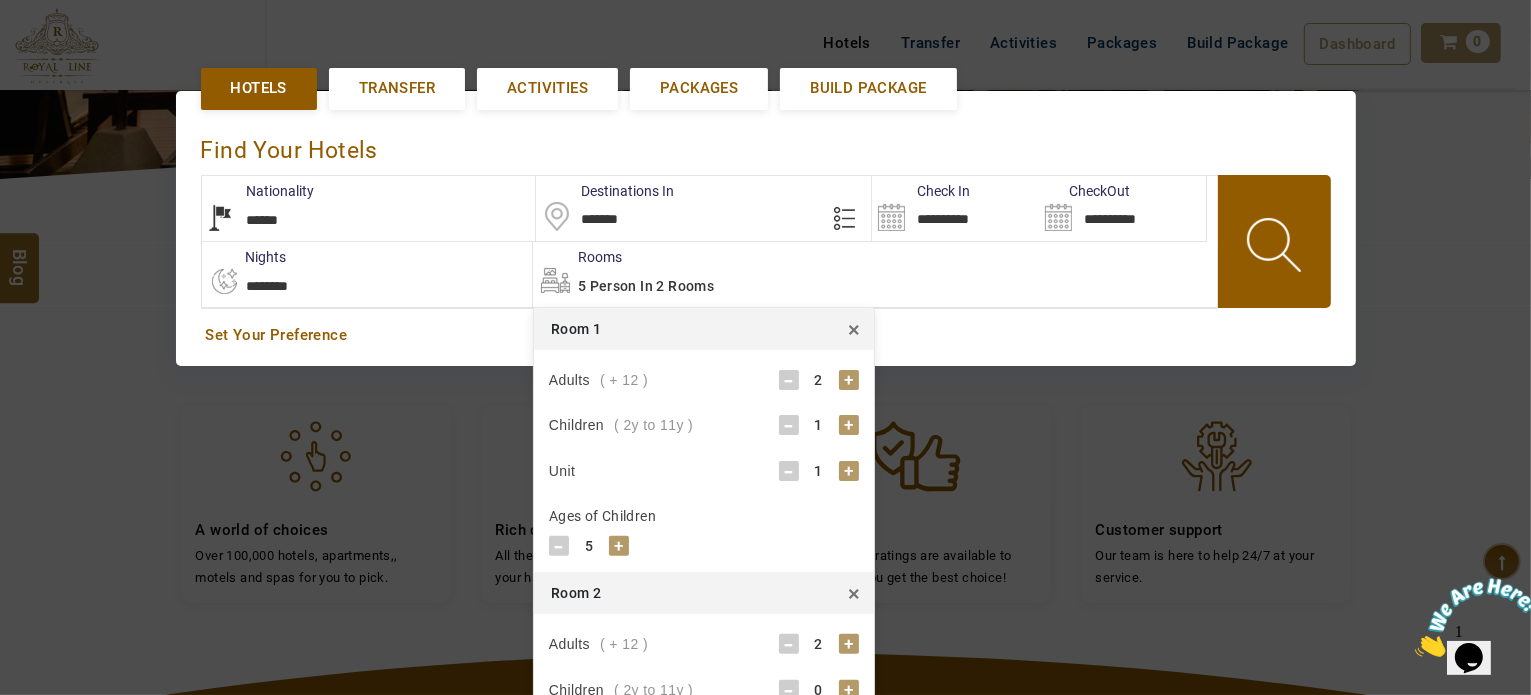 scroll, scrollTop: 860, scrollLeft: 0, axis: vertical 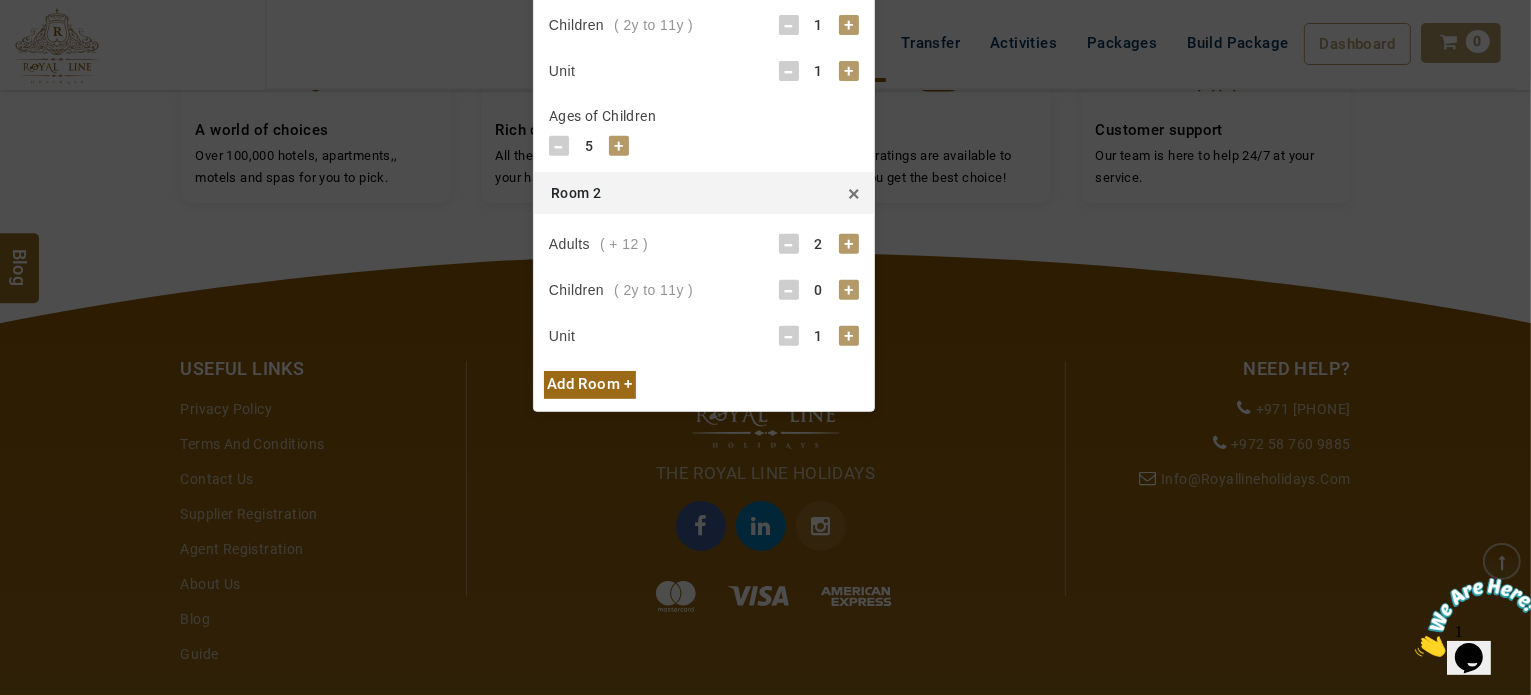 click on "+" at bounding box center (849, 290) 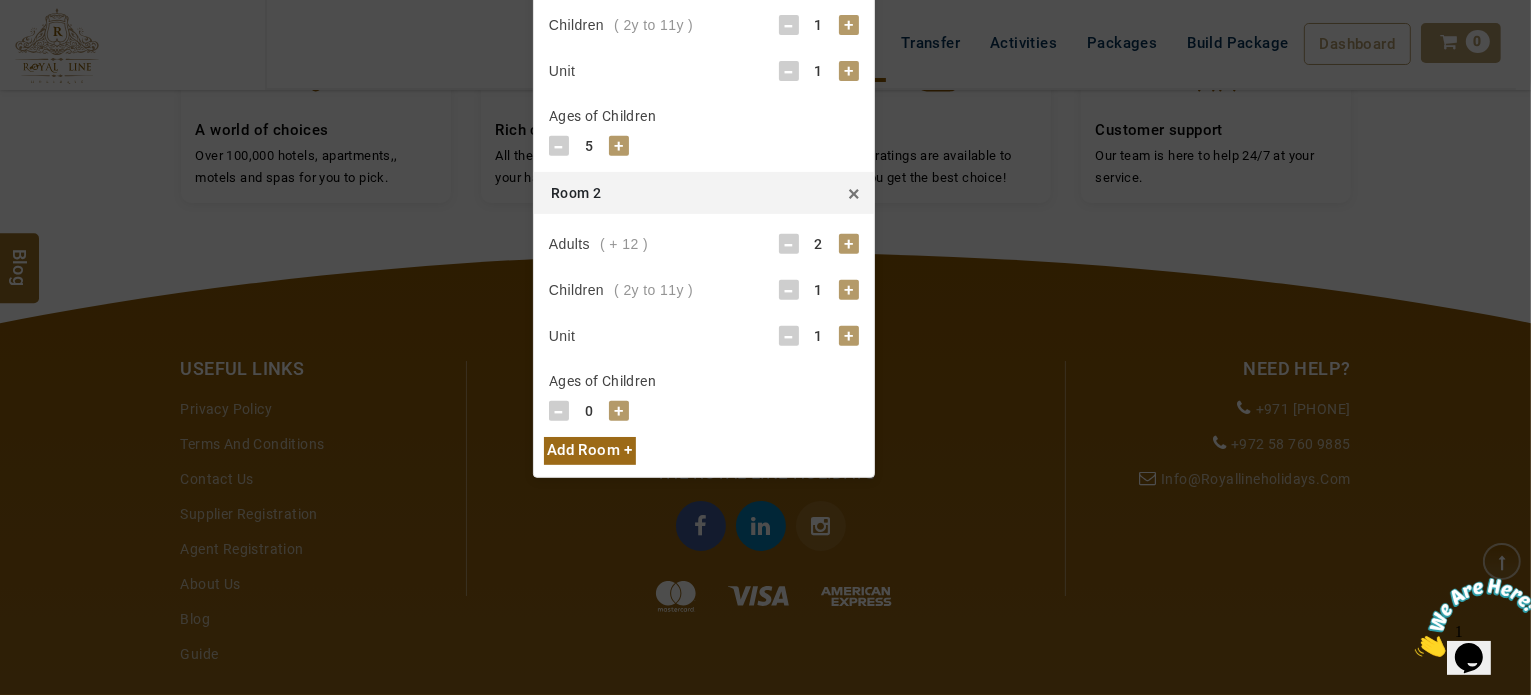 click on "+" at bounding box center (619, 411) 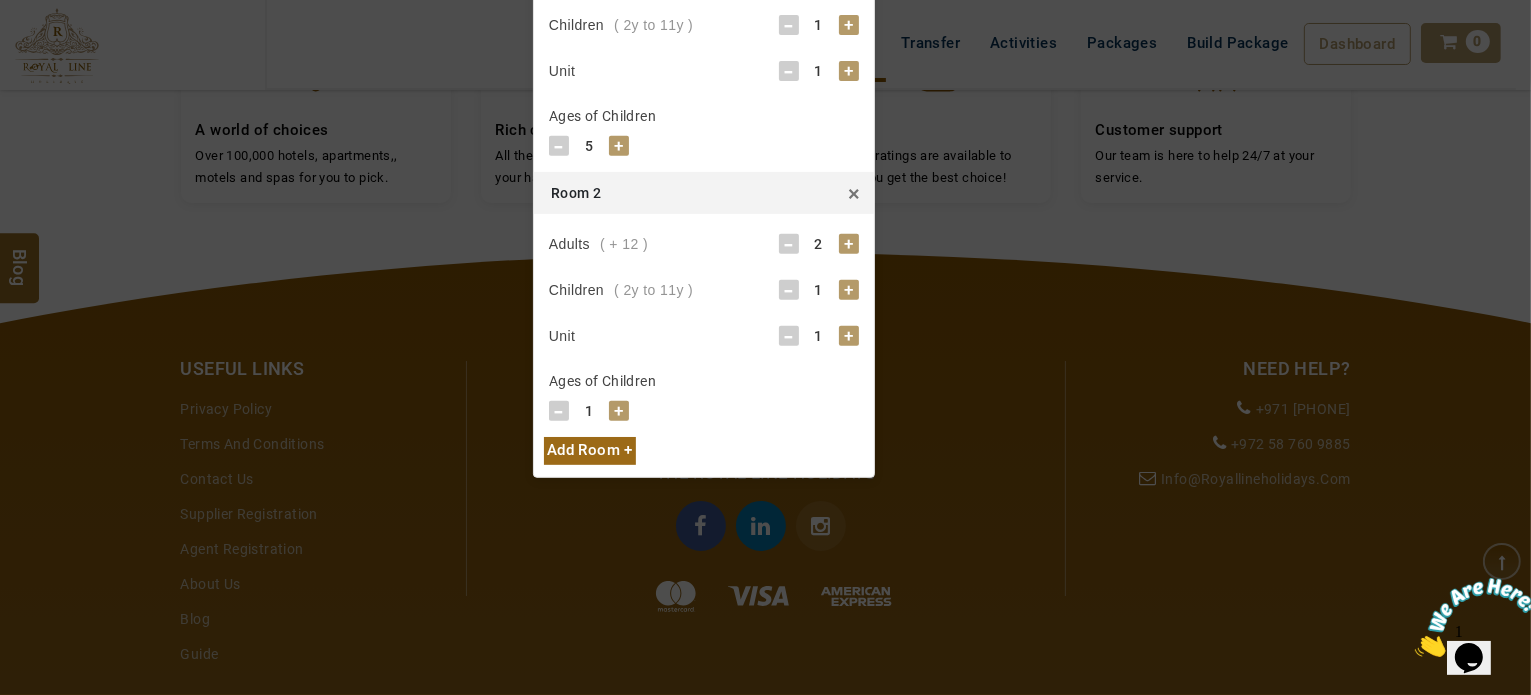 click on "+" at bounding box center (619, 411) 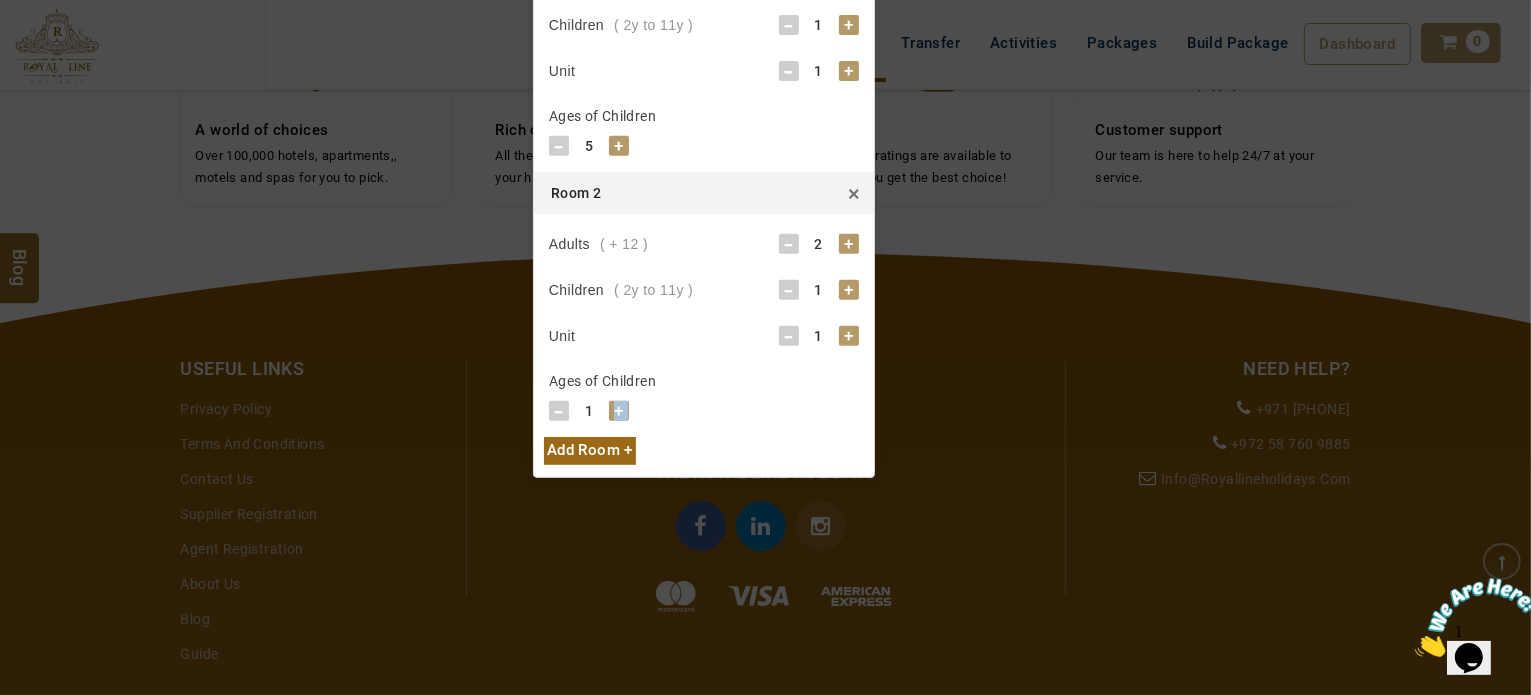 click on "+" at bounding box center [619, 411] 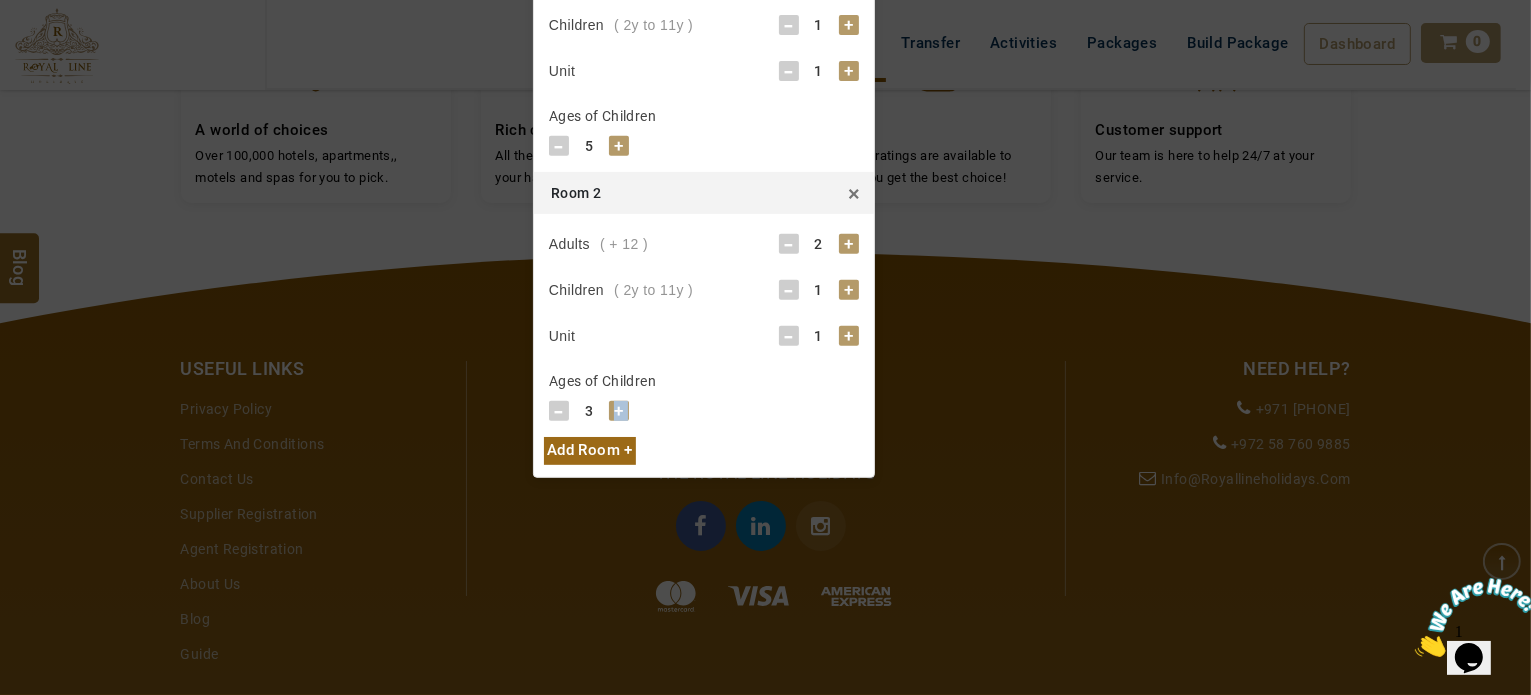 click on "+" at bounding box center [619, 411] 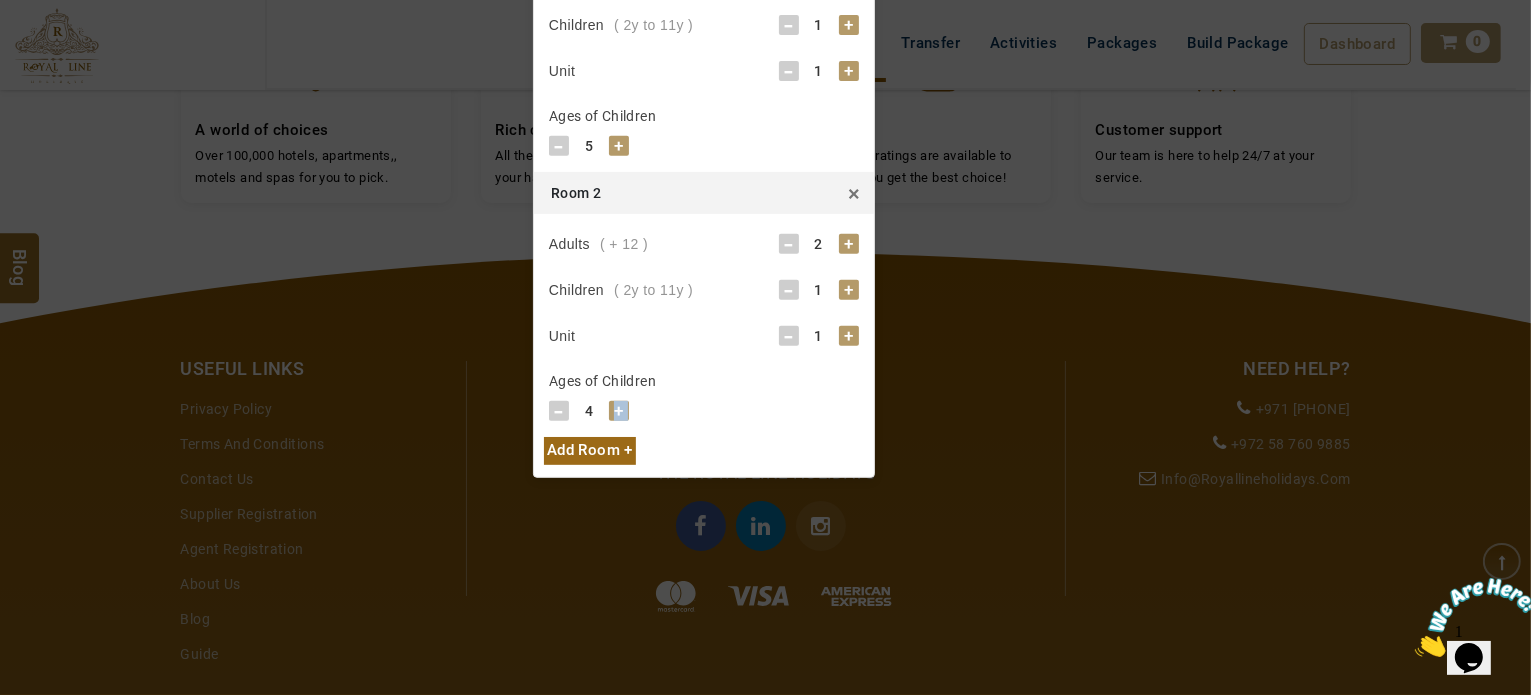 click on "+" at bounding box center (619, 411) 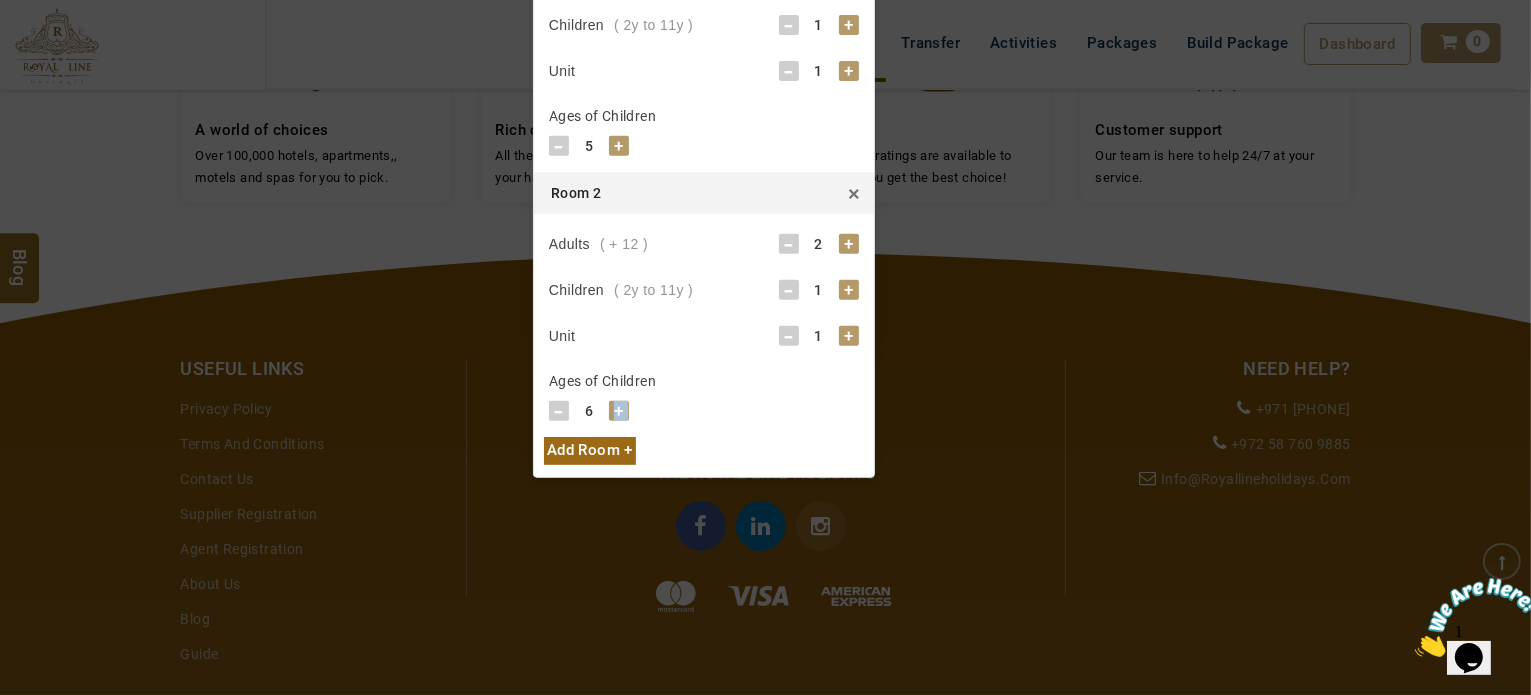 click on "+" at bounding box center (619, 411) 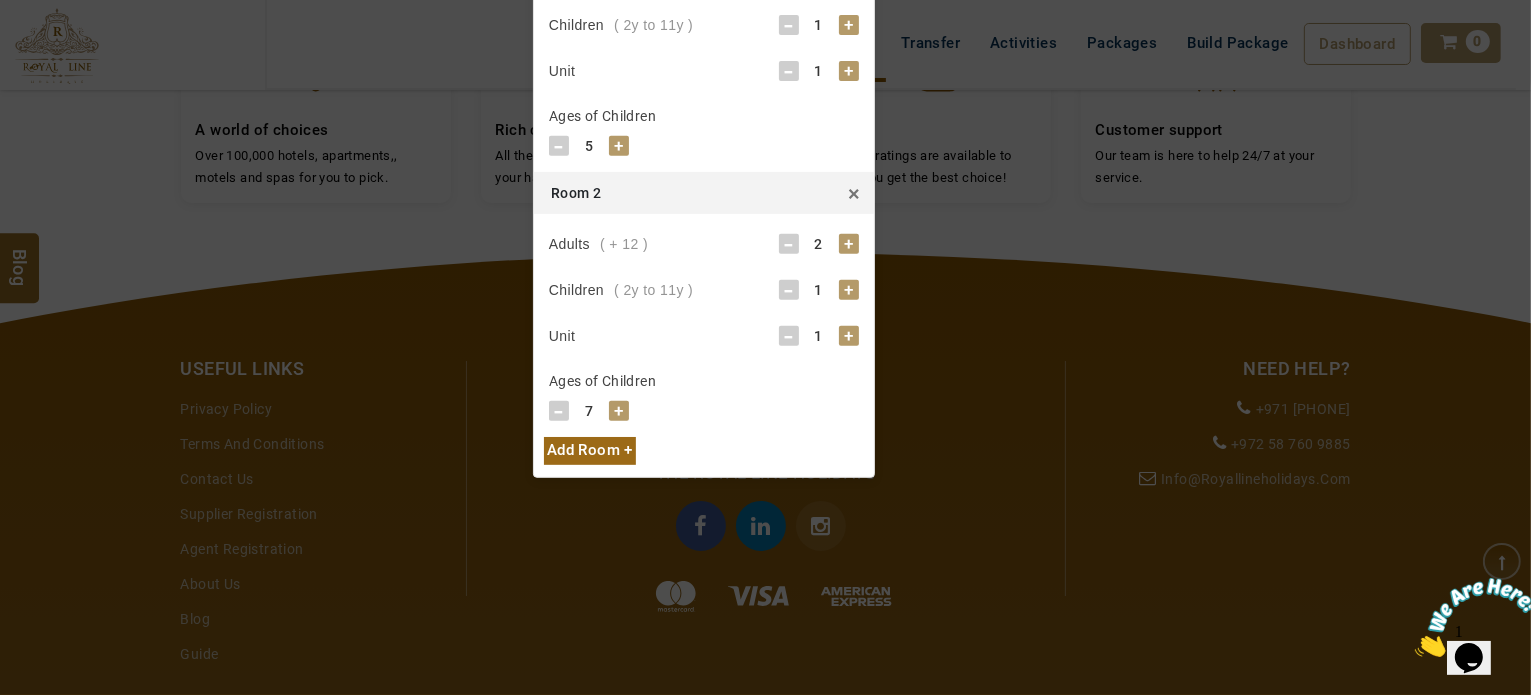 click on "Add Room +" at bounding box center (590, 450) 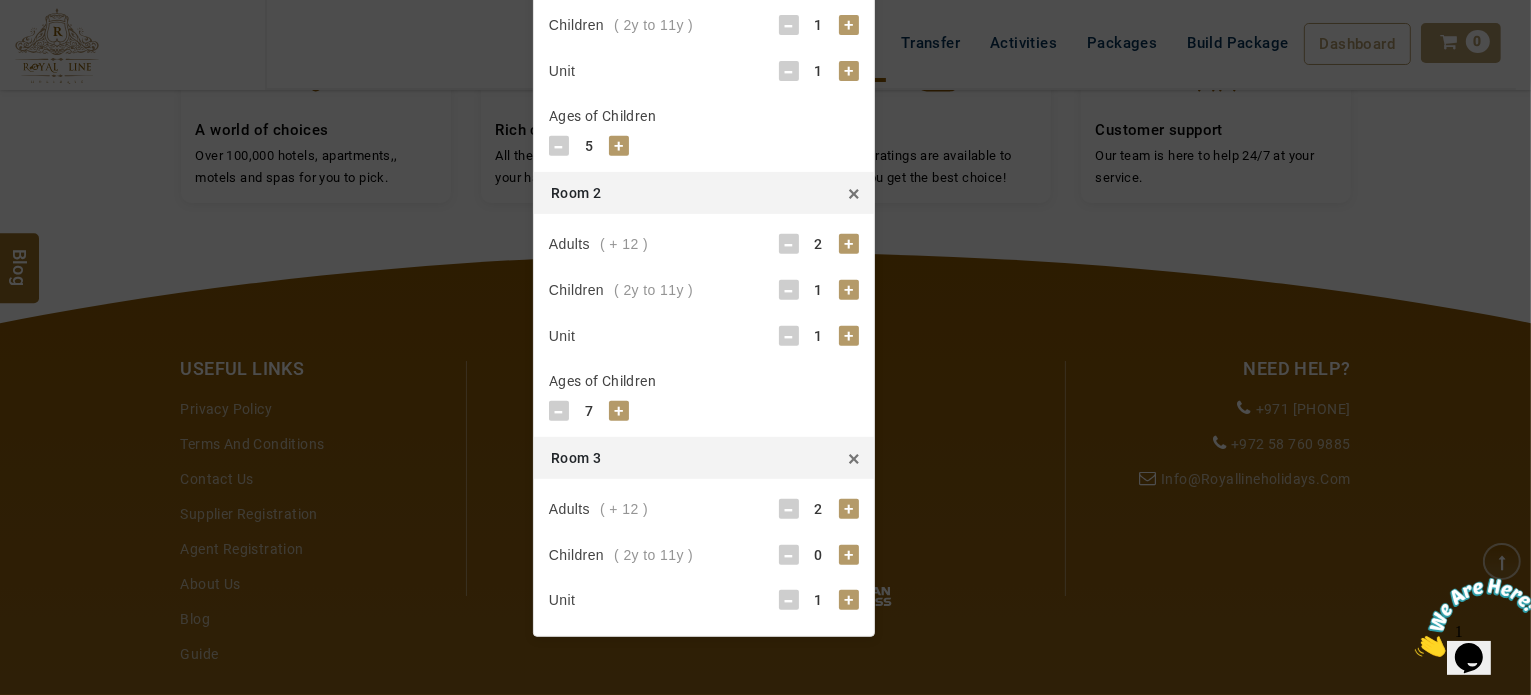 click on "+" at bounding box center [849, 555] 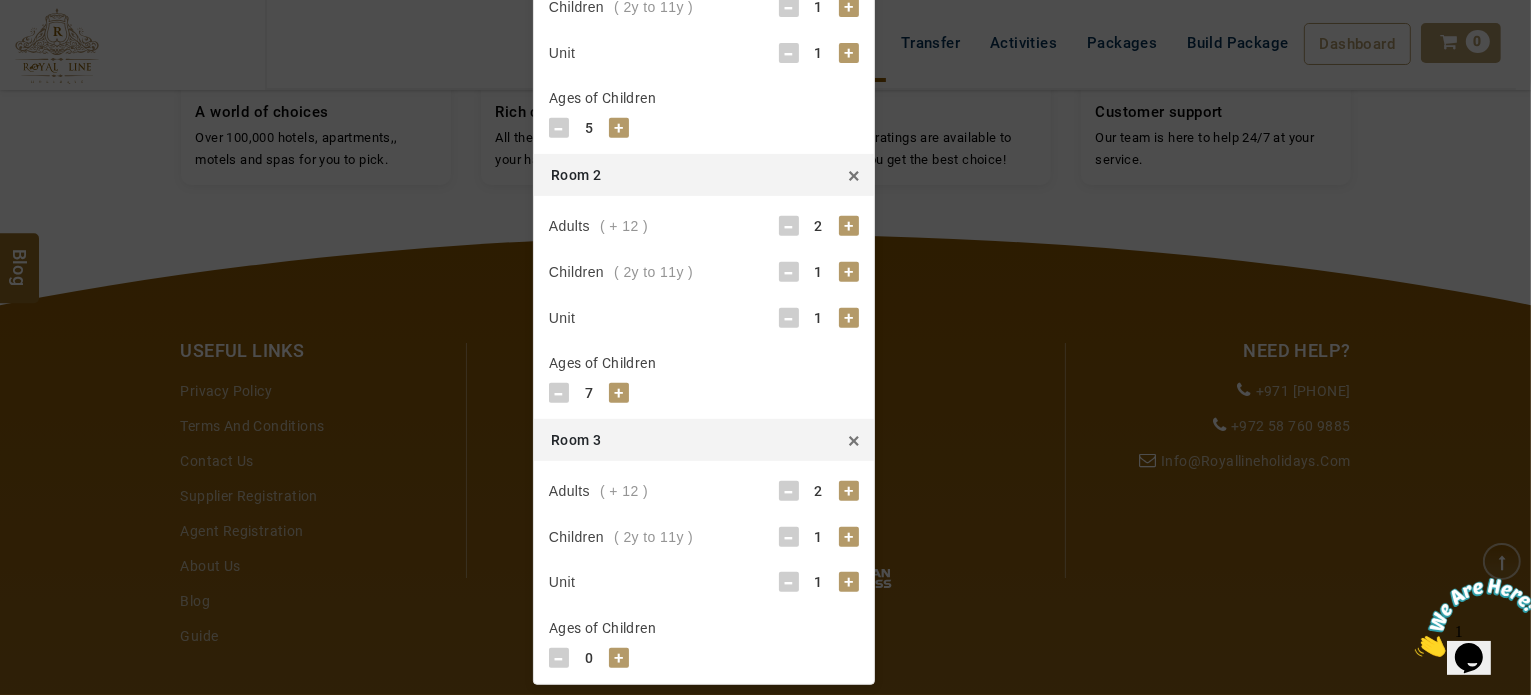 scroll, scrollTop: 940, scrollLeft: 0, axis: vertical 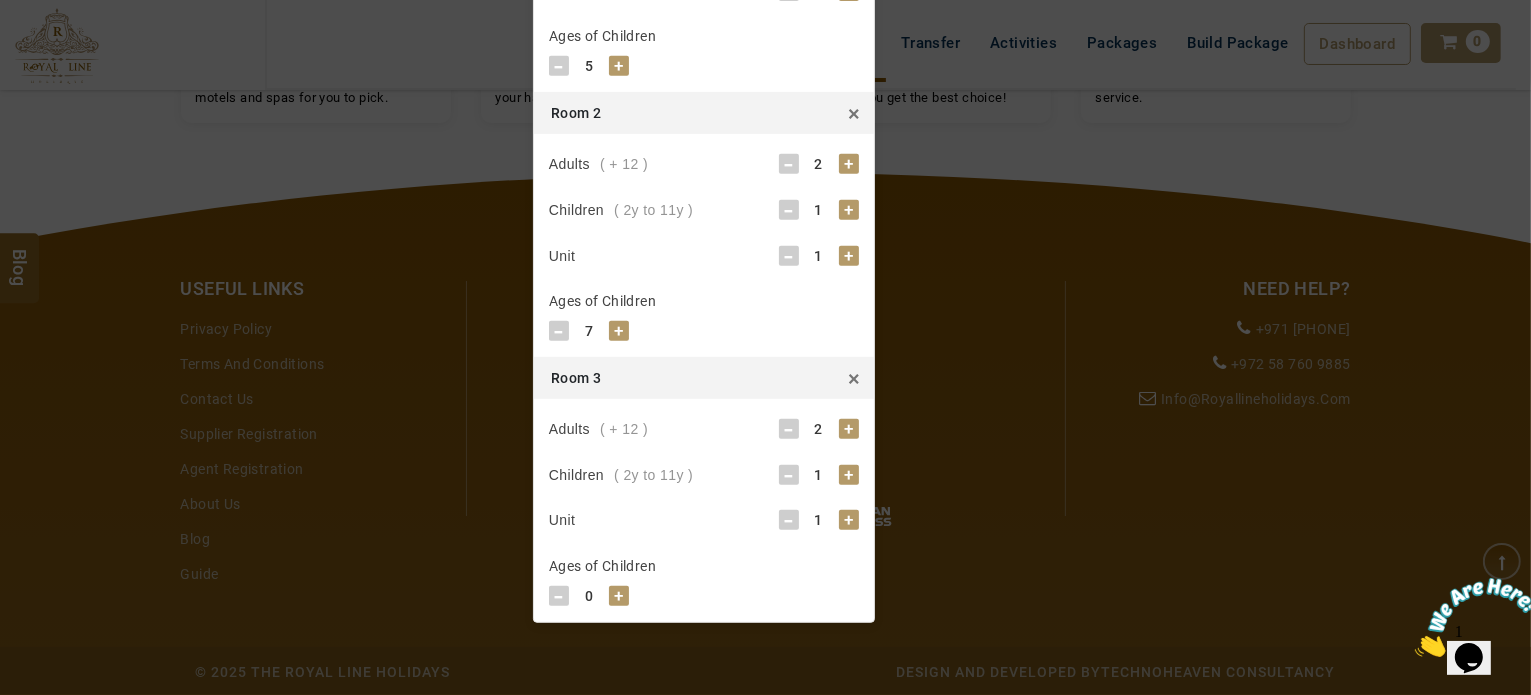 click on "×" at bounding box center [854, 378] 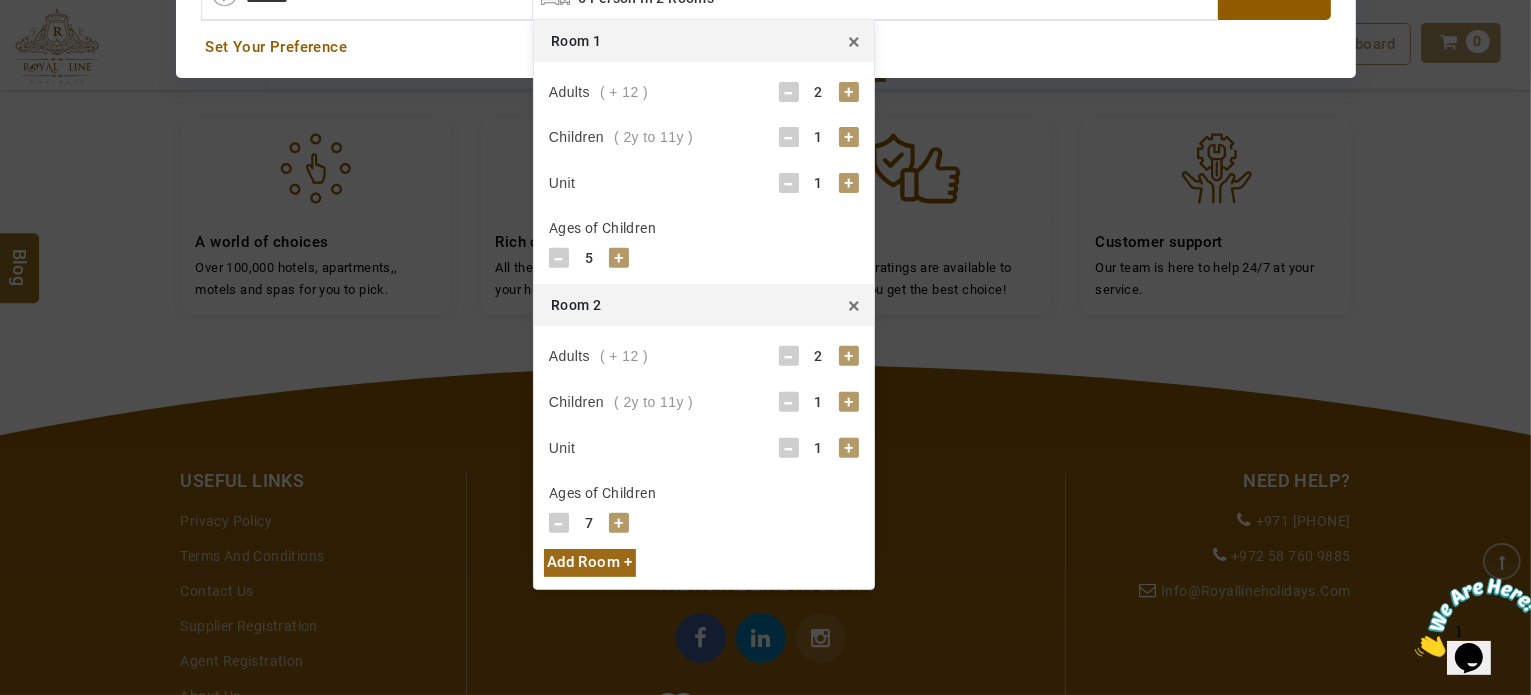 scroll, scrollTop: 740, scrollLeft: 0, axis: vertical 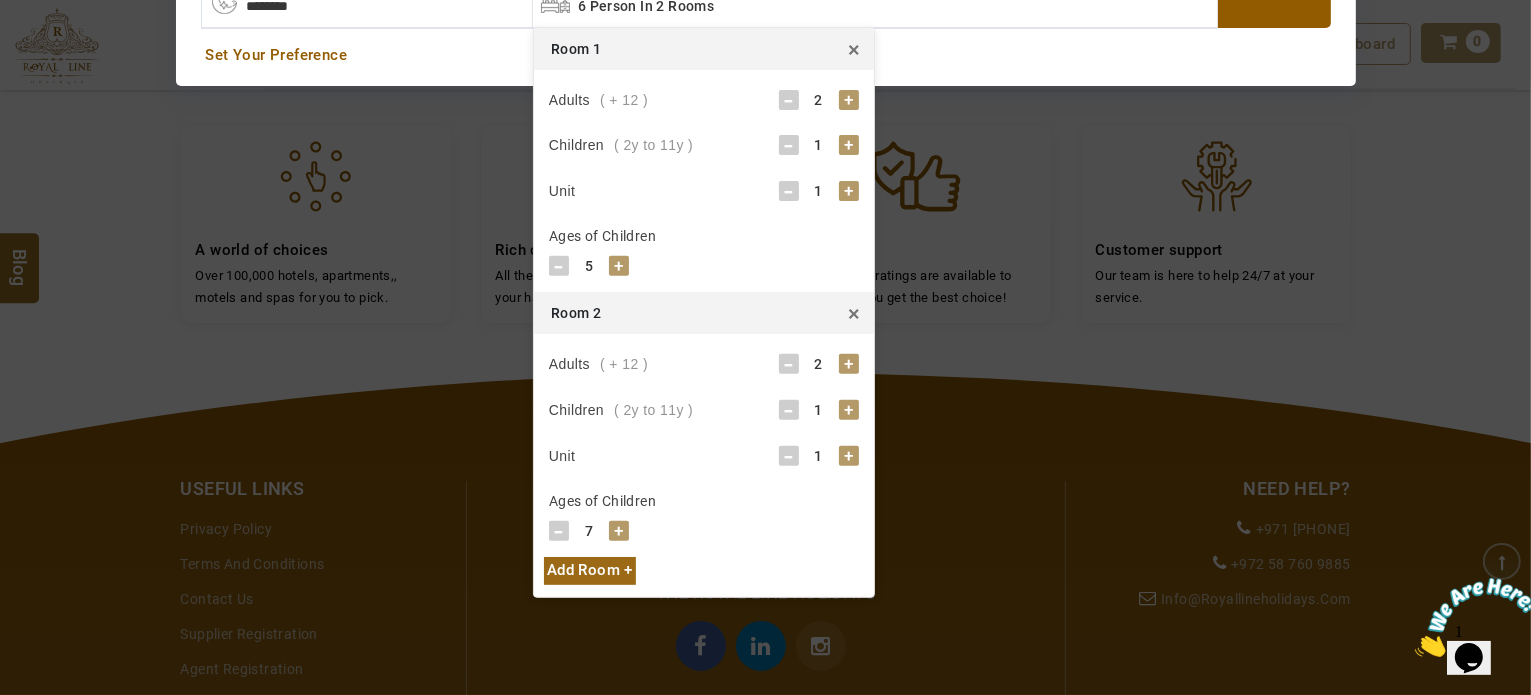 click on "+" at bounding box center (849, 145) 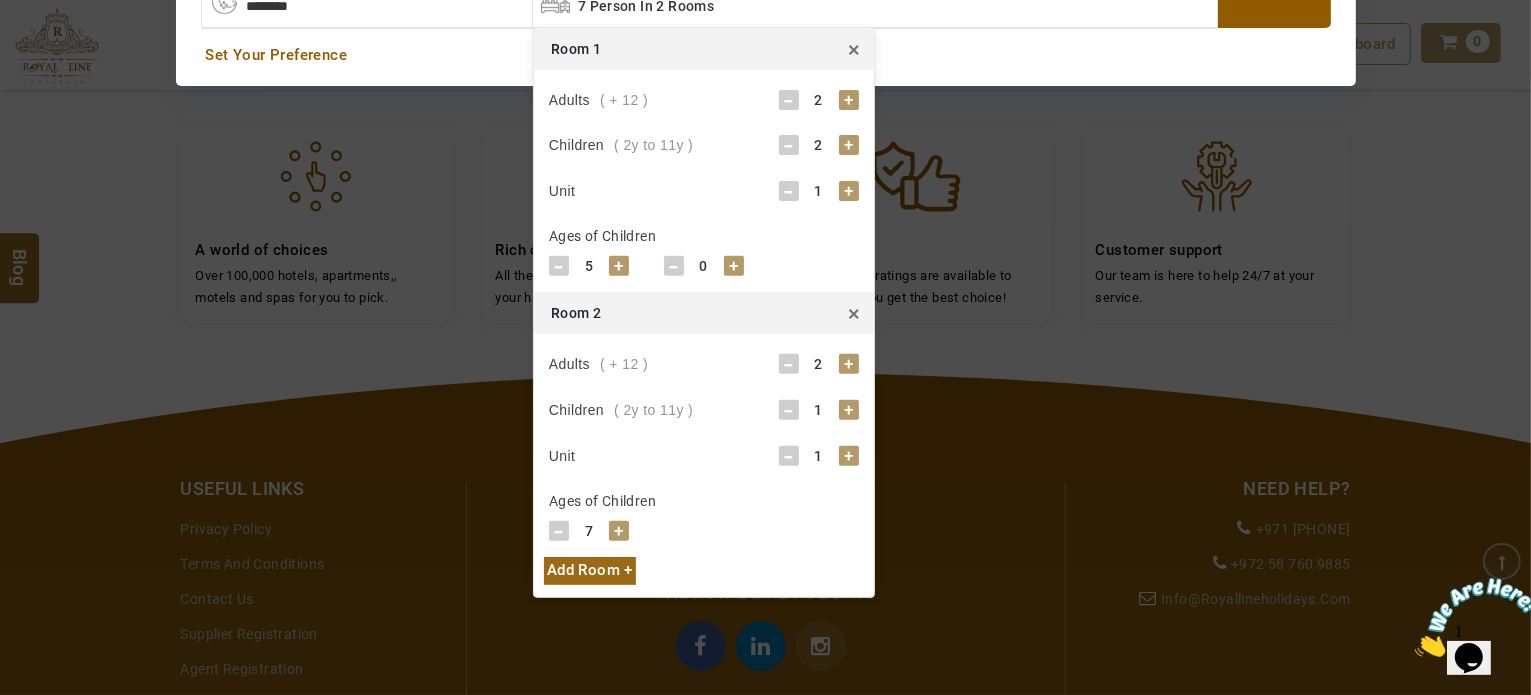 click on "+" at bounding box center (734, 266) 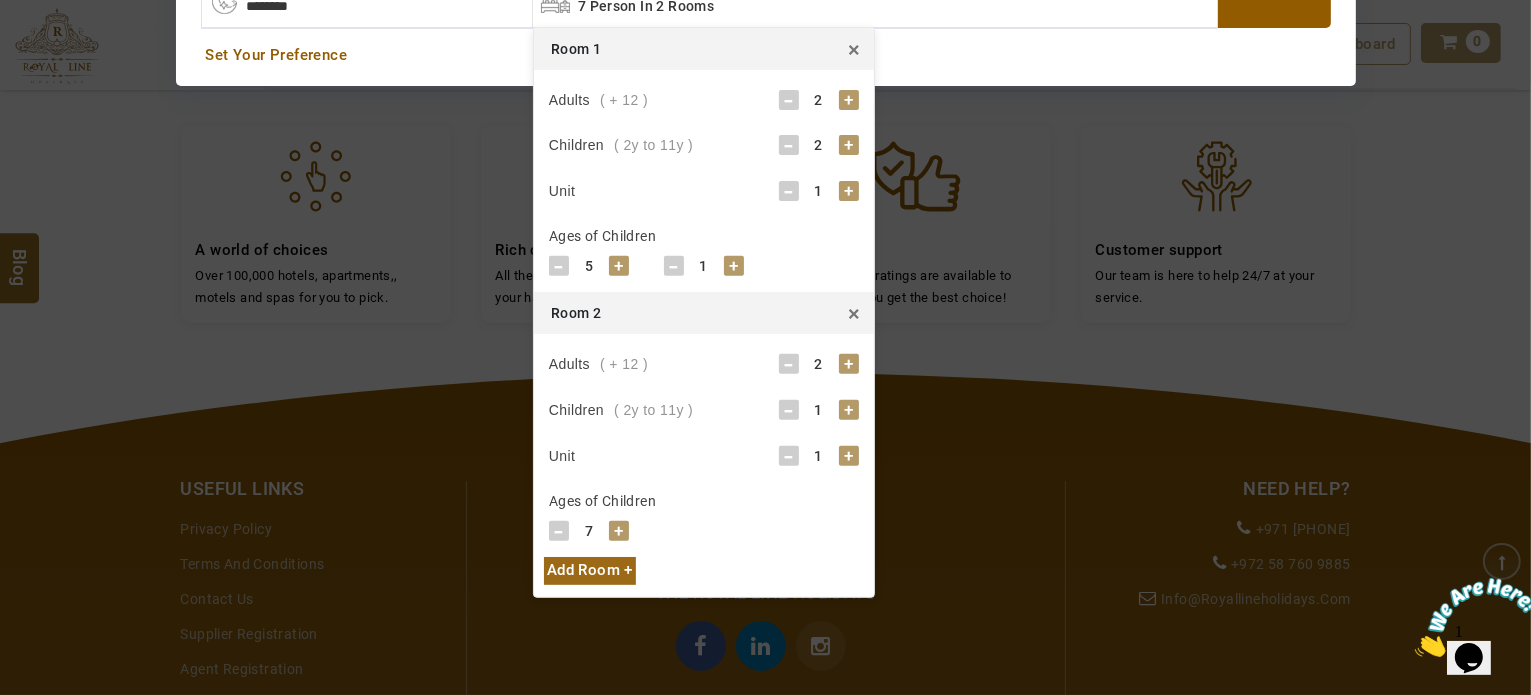 click on "+" at bounding box center (734, 266) 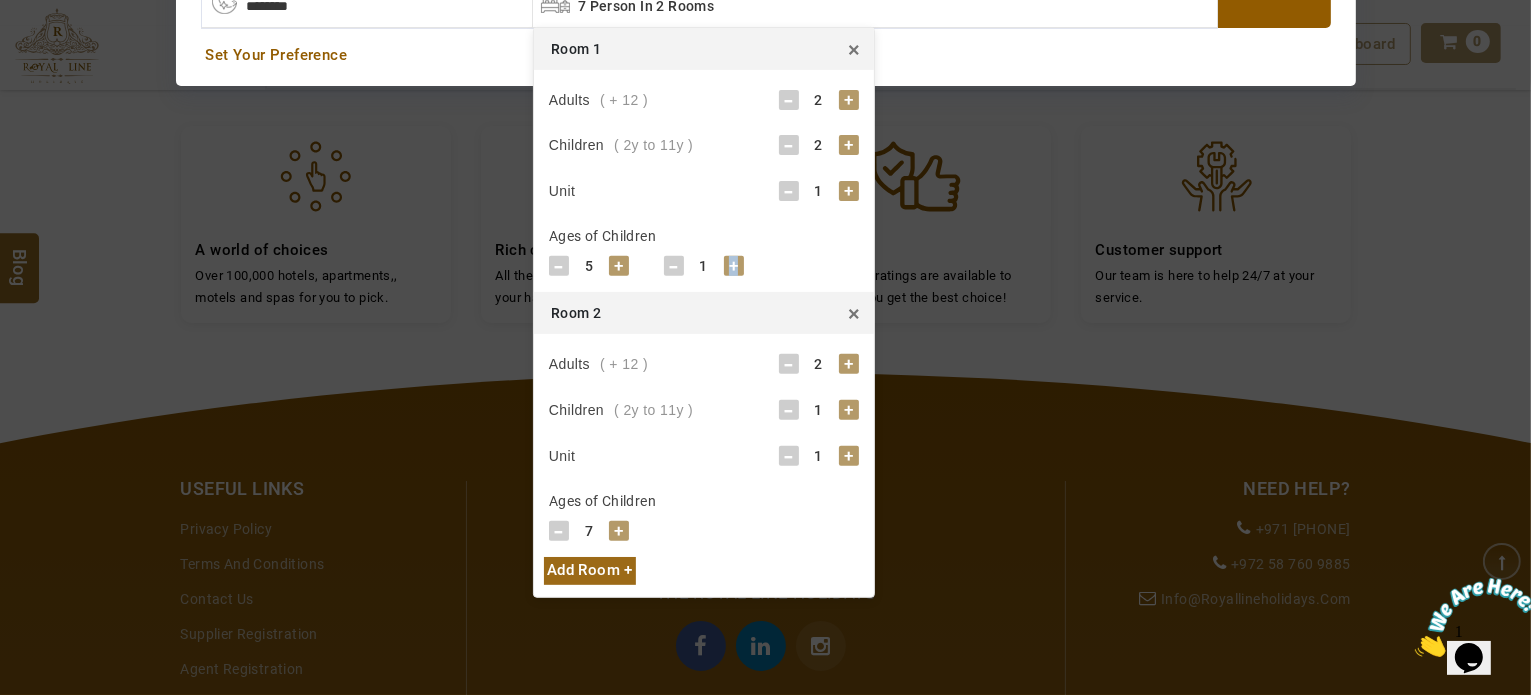 click on "+" at bounding box center (734, 266) 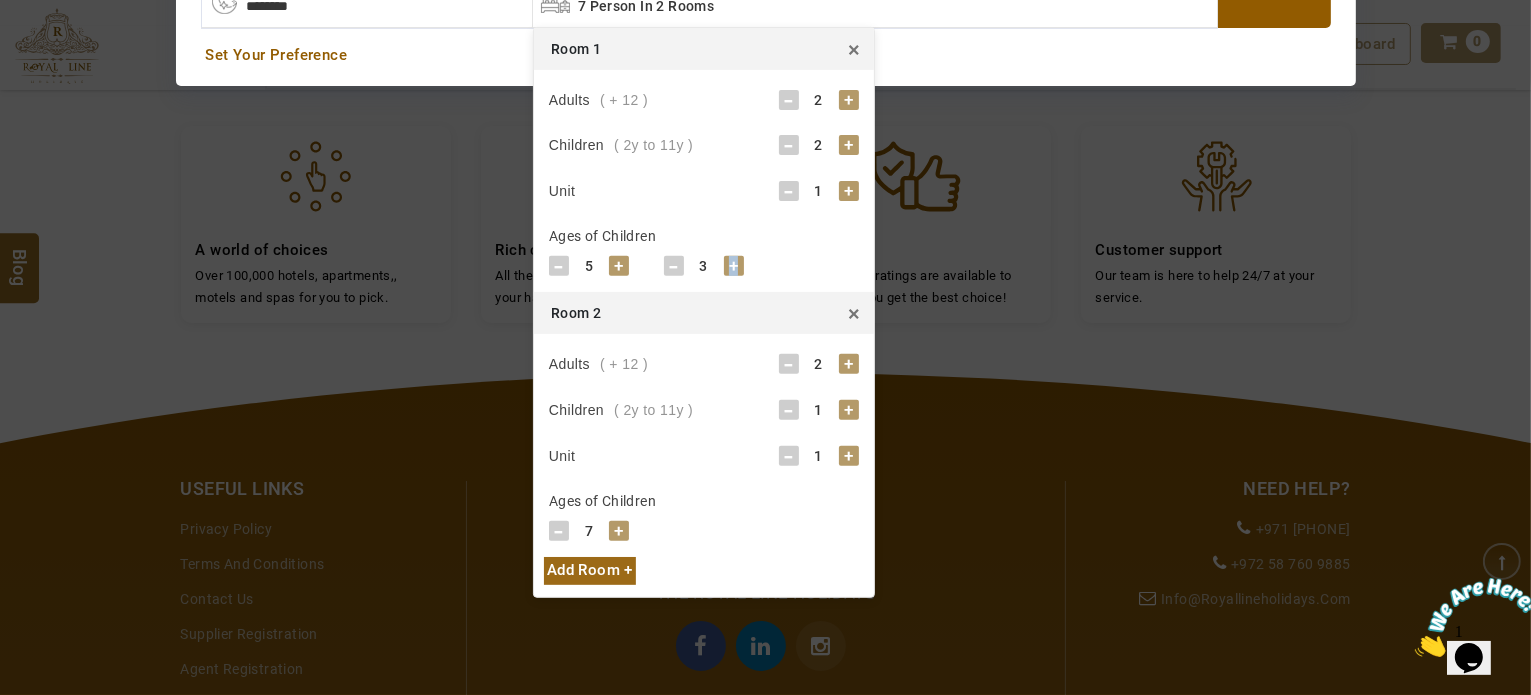 click on "+" at bounding box center [734, 266] 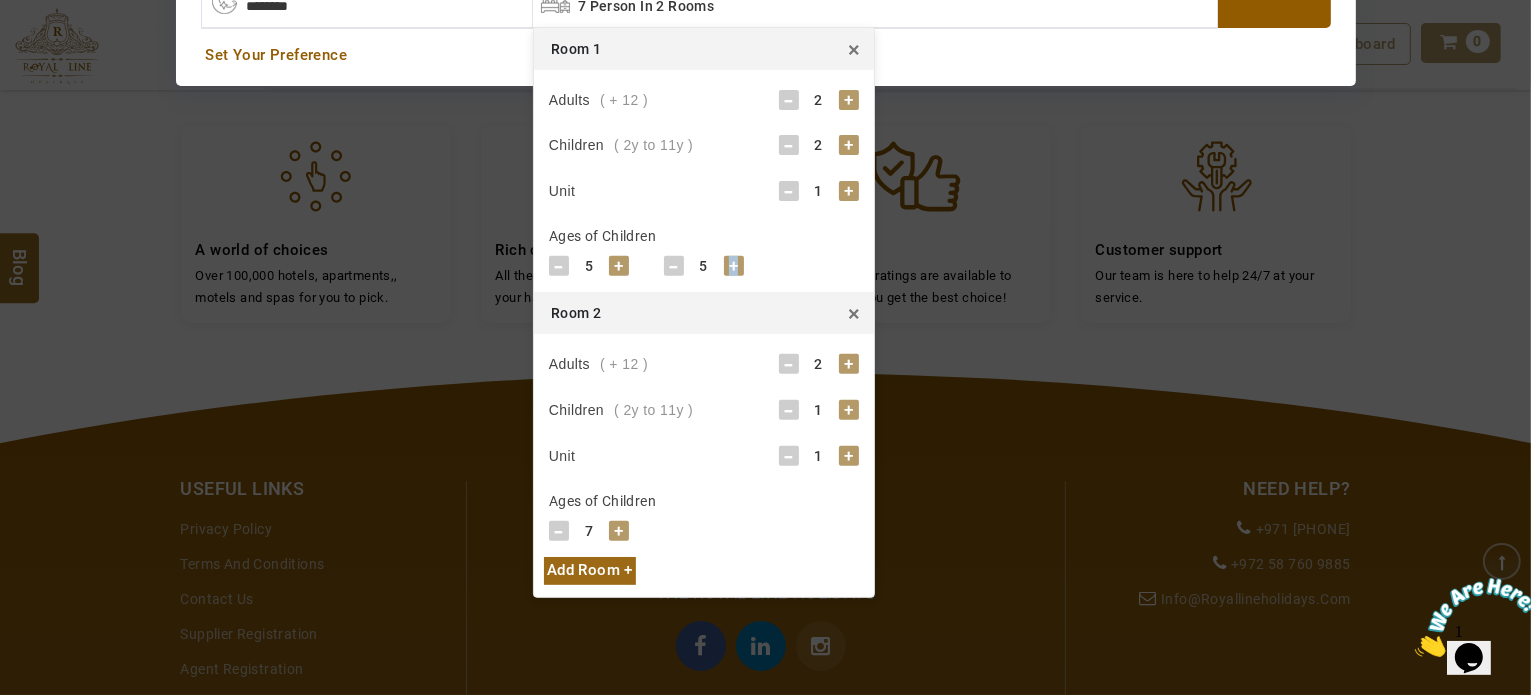 click on "+" at bounding box center (734, 266) 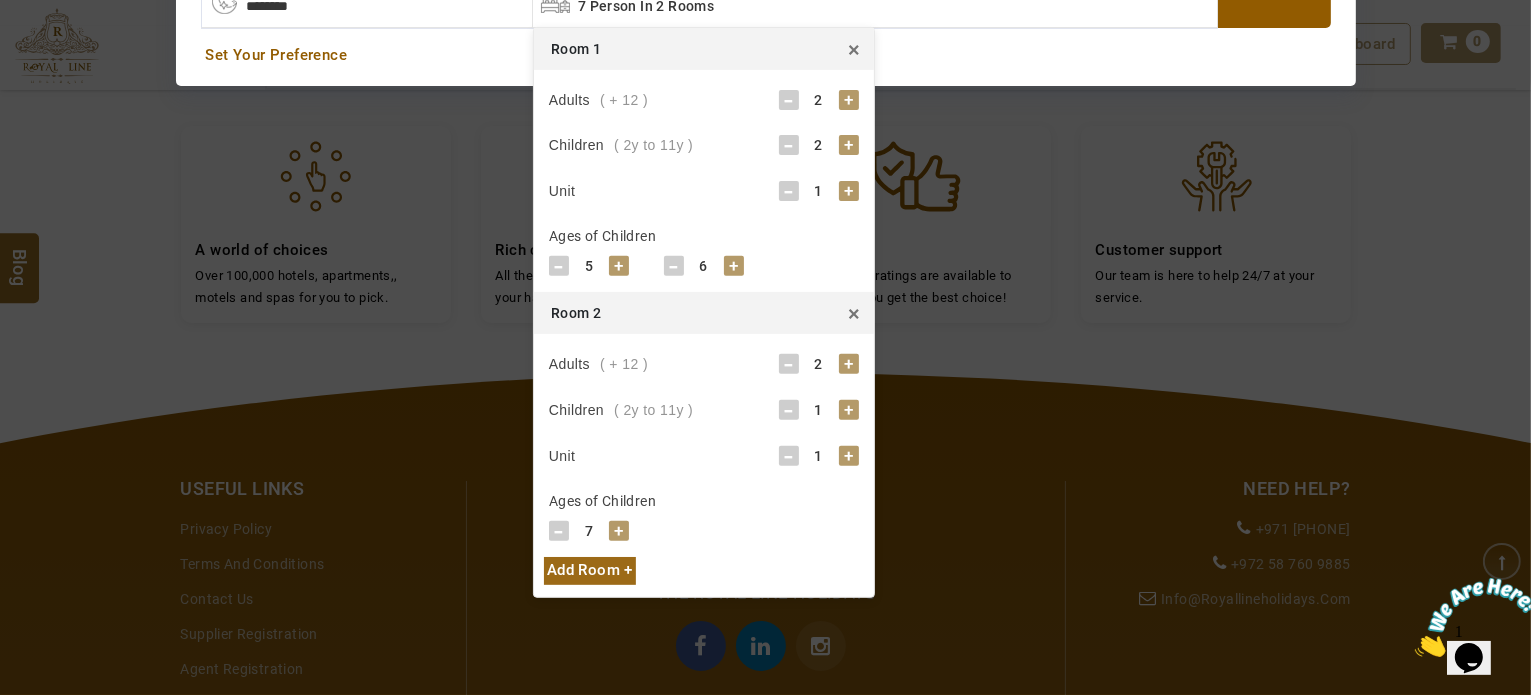 click on "Adults ( + 12 ) - 2 + Children ( 2y to 11y ) - 1 + Unit - 1 + Ages of Children - 7 + - 0 + - 0 + - 0 +" at bounding box center [704, 445] 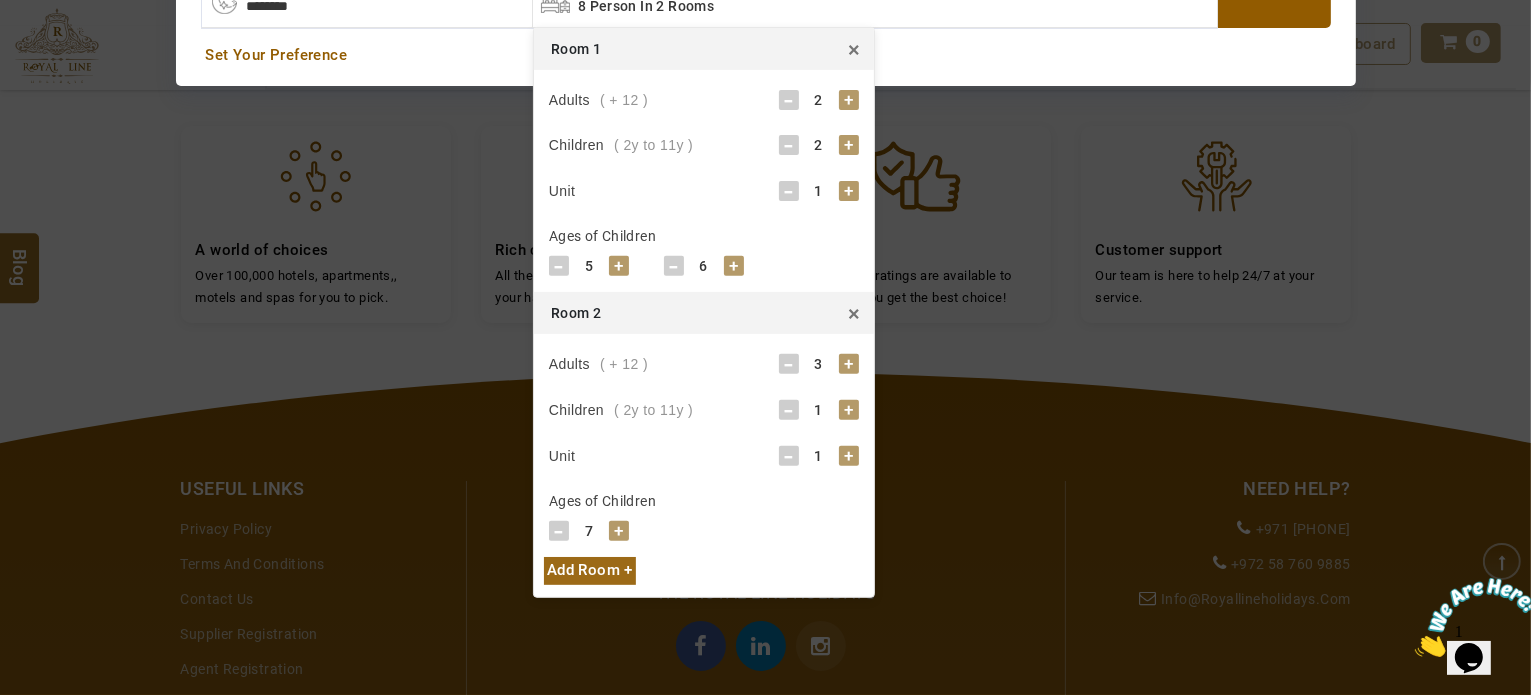 click on "-" at bounding box center (789, 410) 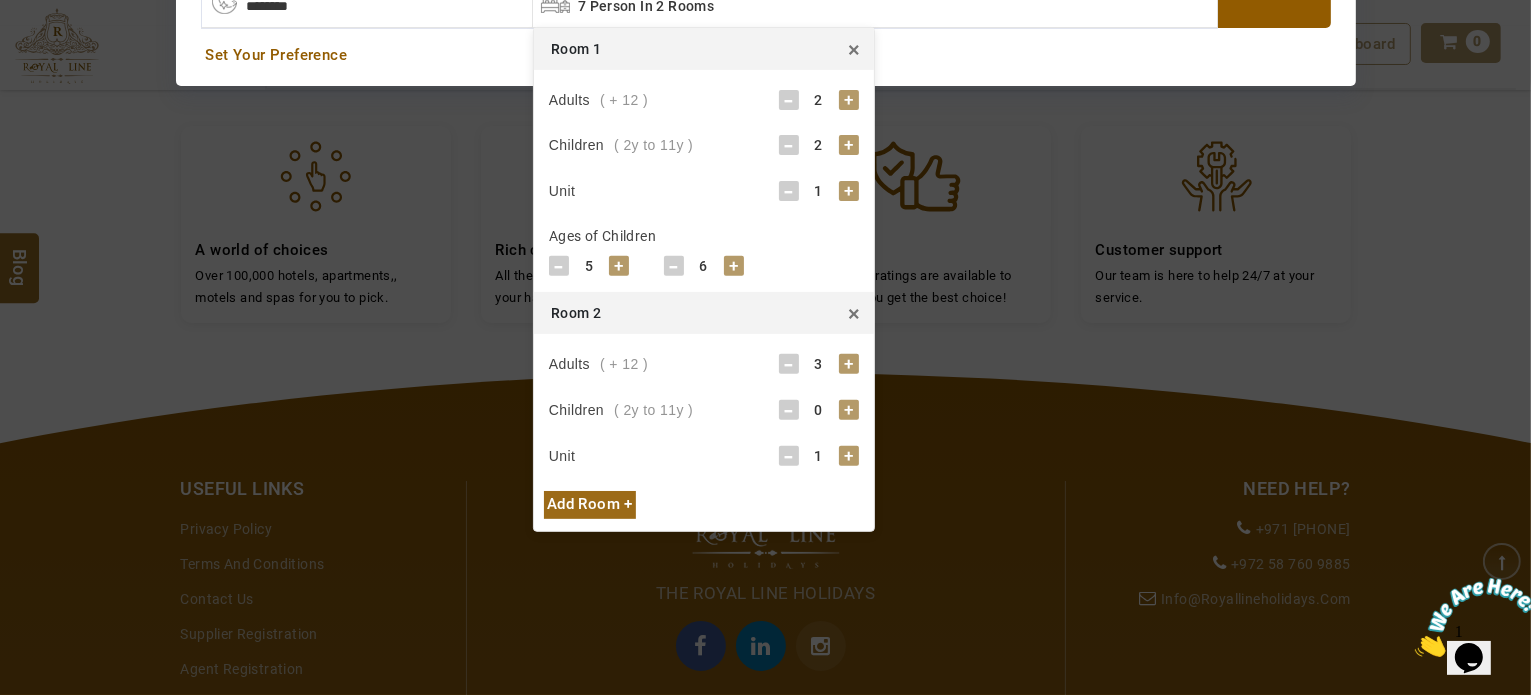 click on "Add Room +" at bounding box center (590, 504) 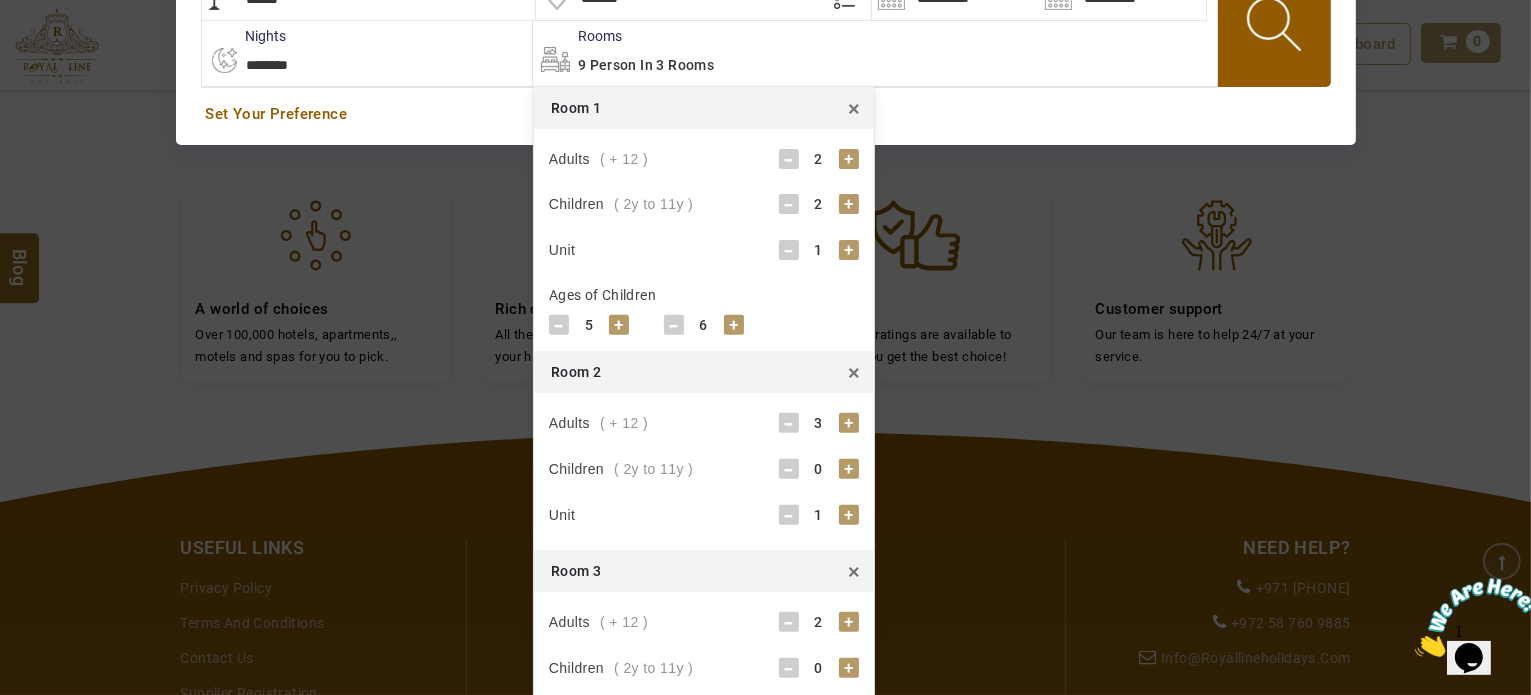 scroll, scrollTop: 540, scrollLeft: 0, axis: vertical 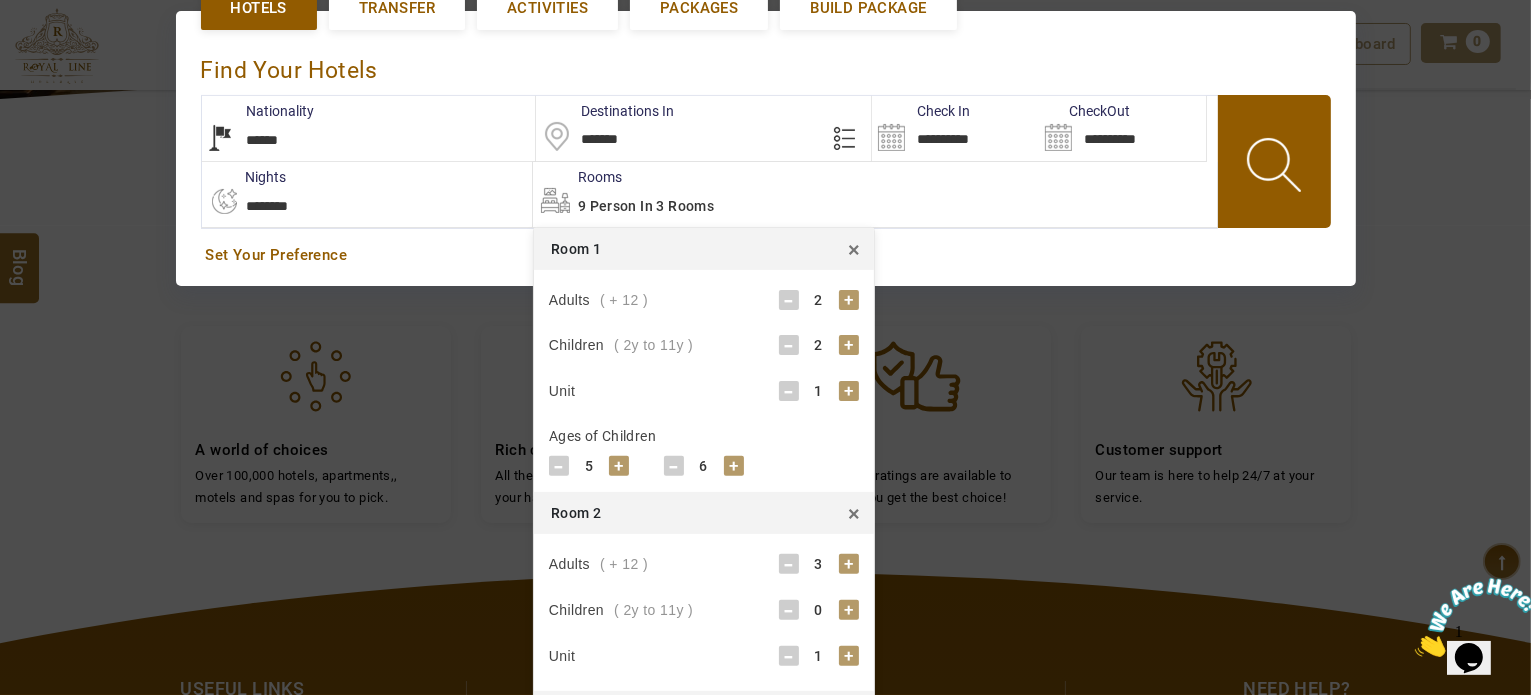 click at bounding box center (1276, 168) 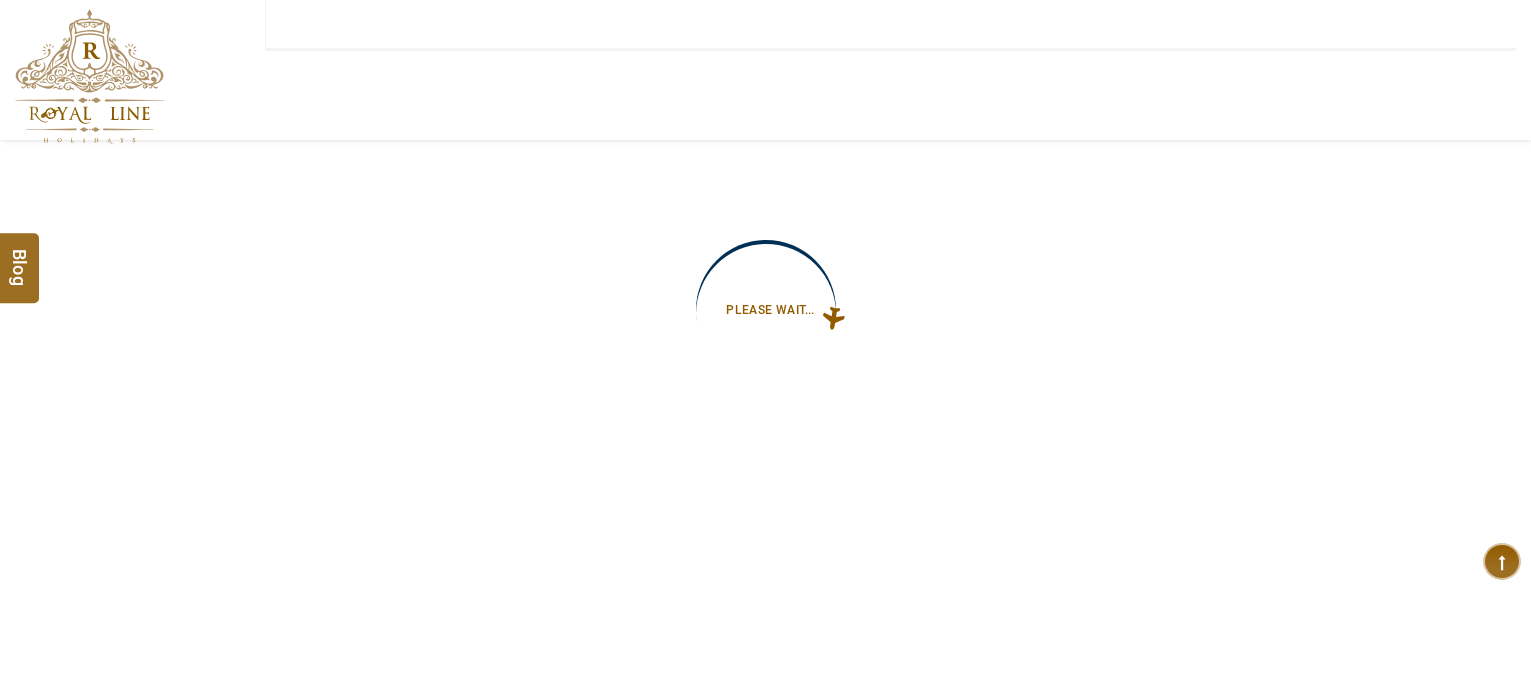 scroll, scrollTop: 0, scrollLeft: 0, axis: both 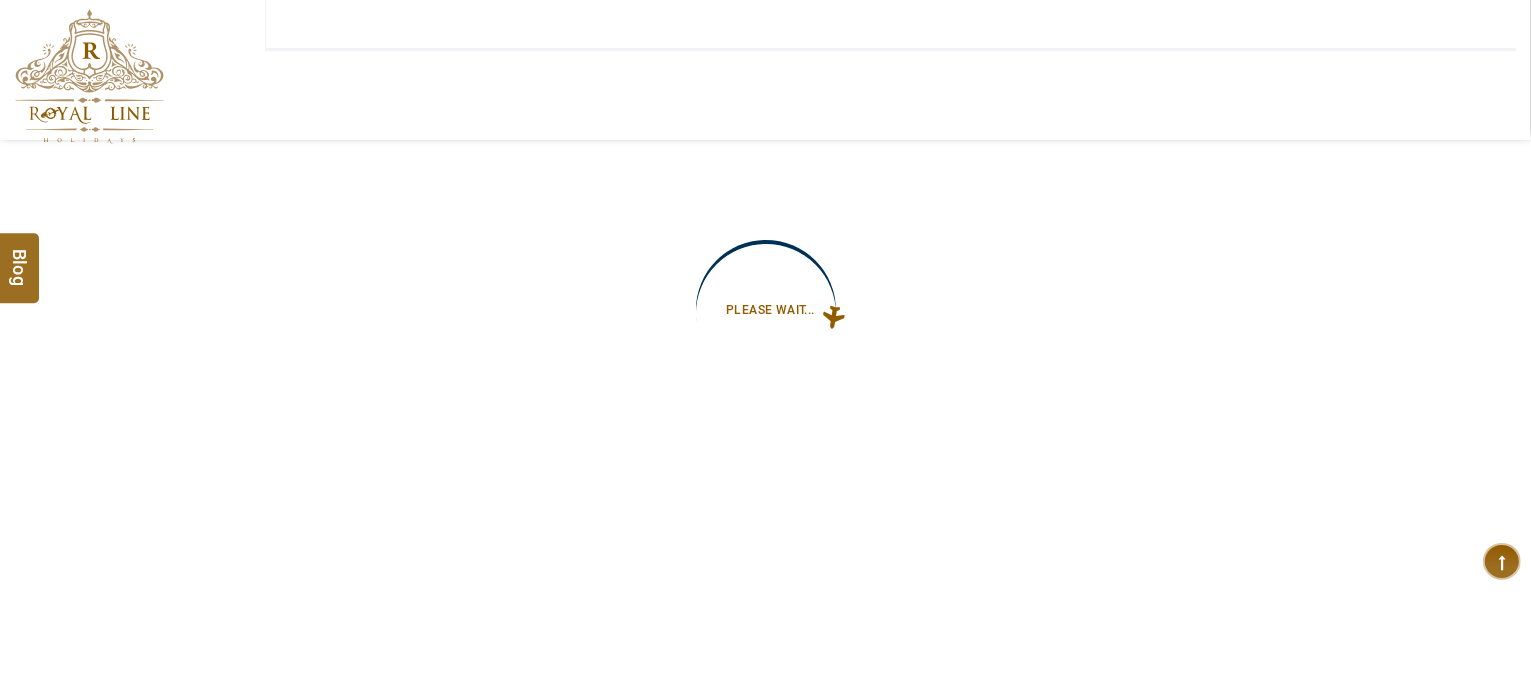 type on "**********" 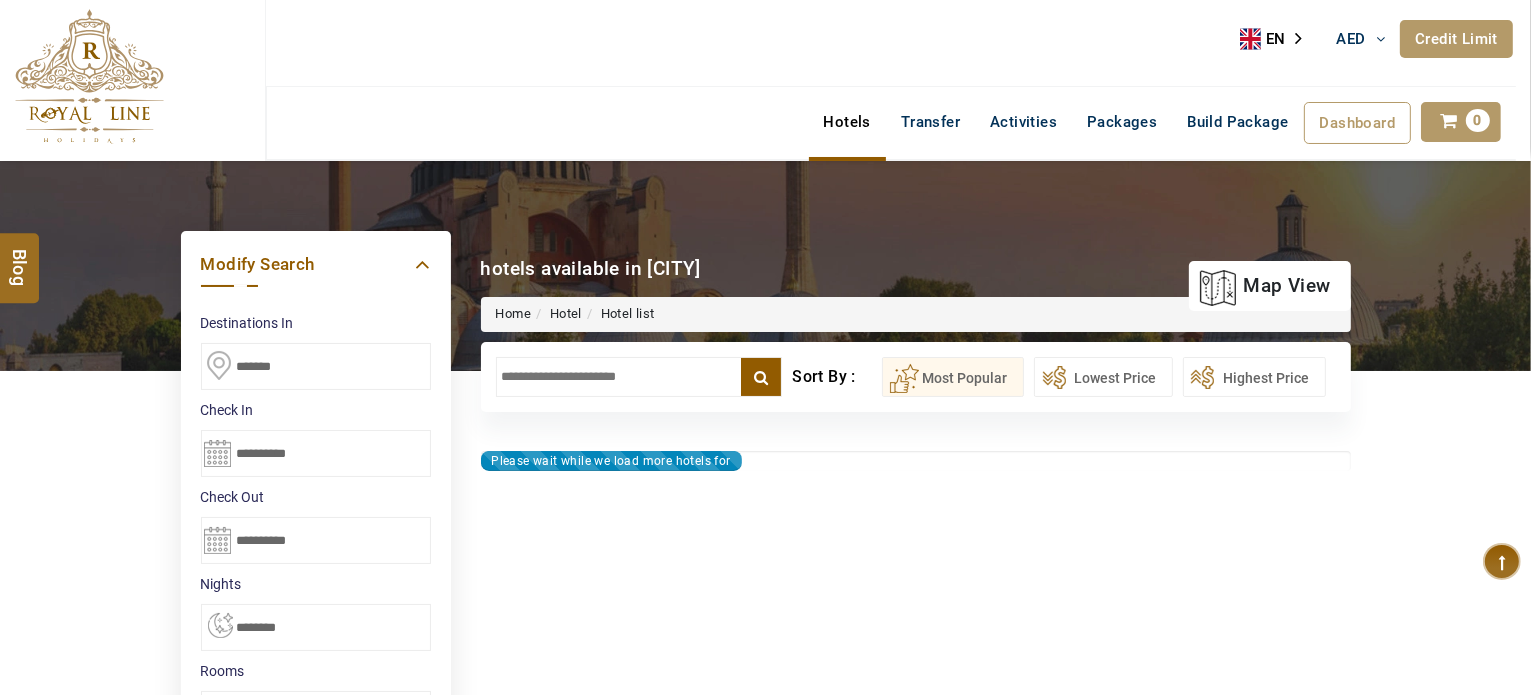type on "**********" 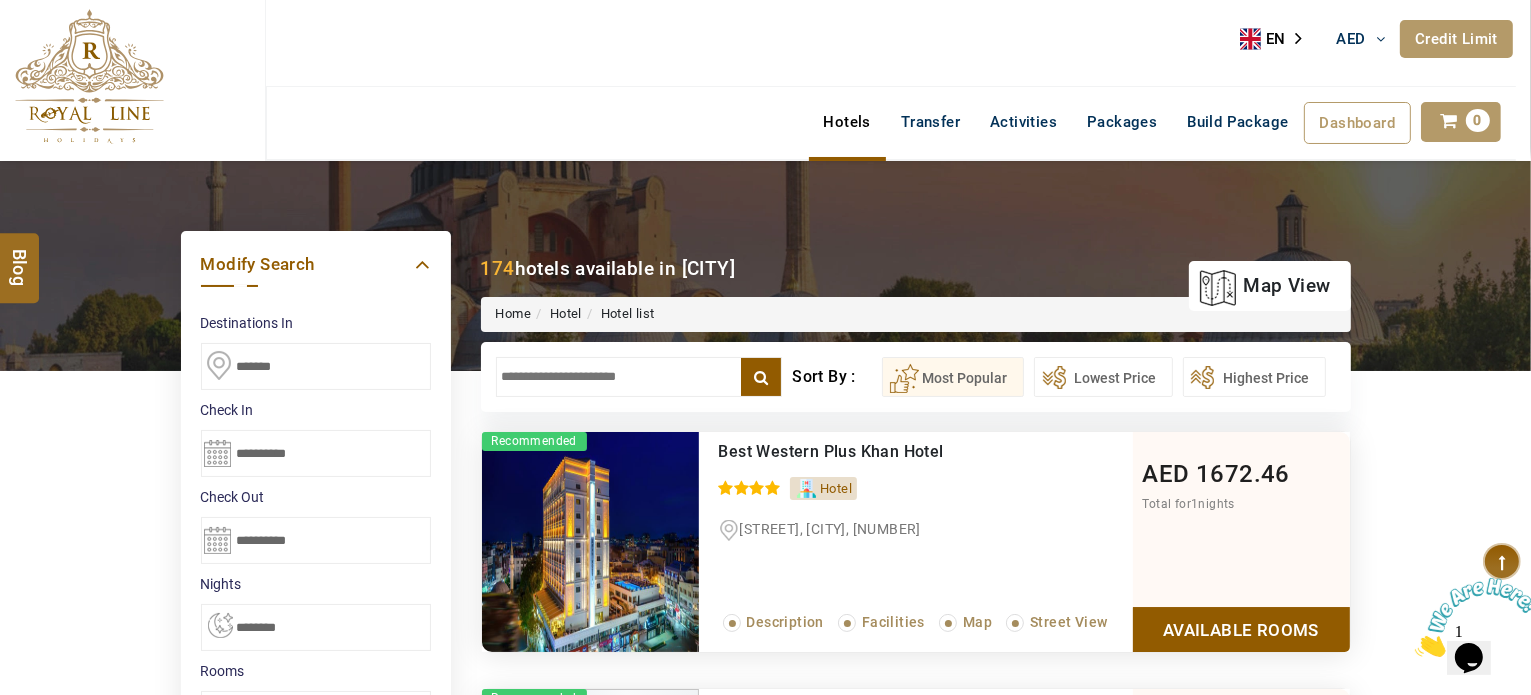 scroll, scrollTop: 0, scrollLeft: 0, axis: both 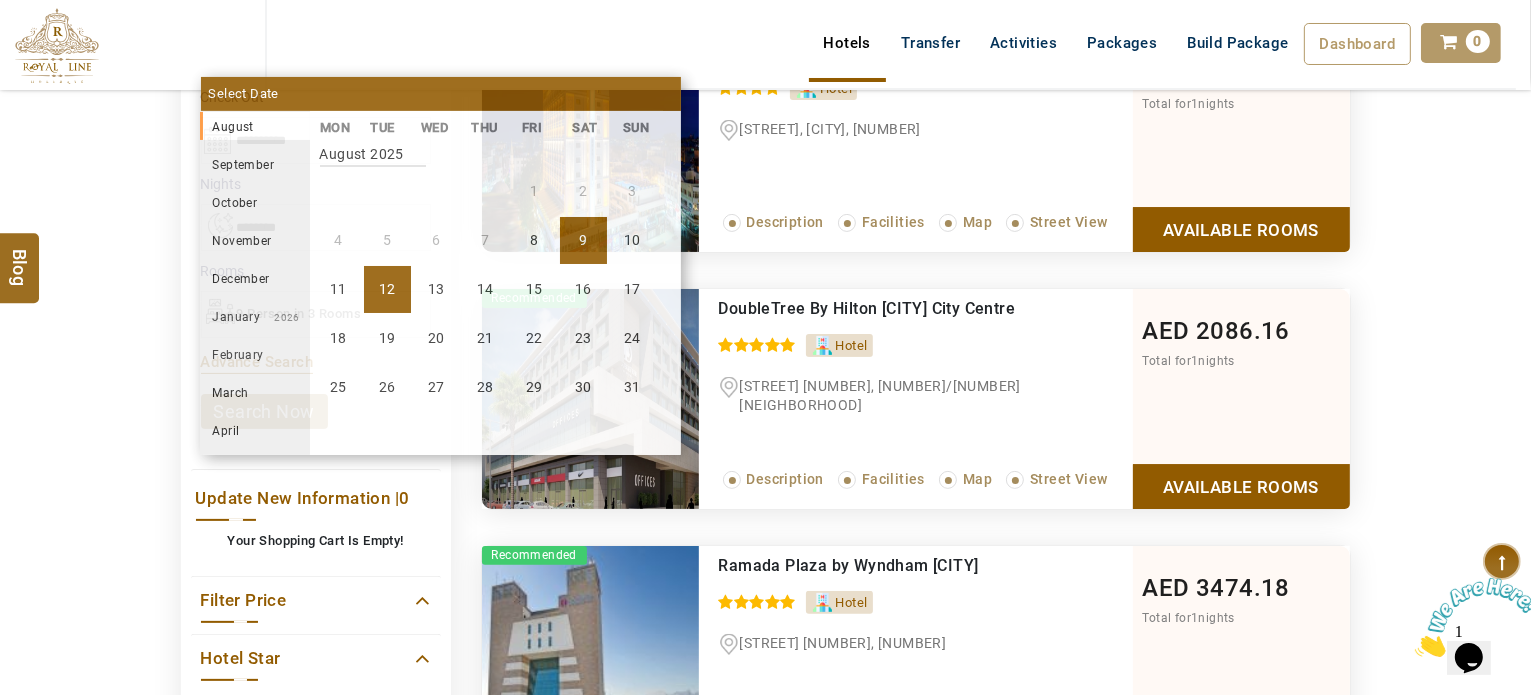 click on "12" at bounding box center [387, 289] 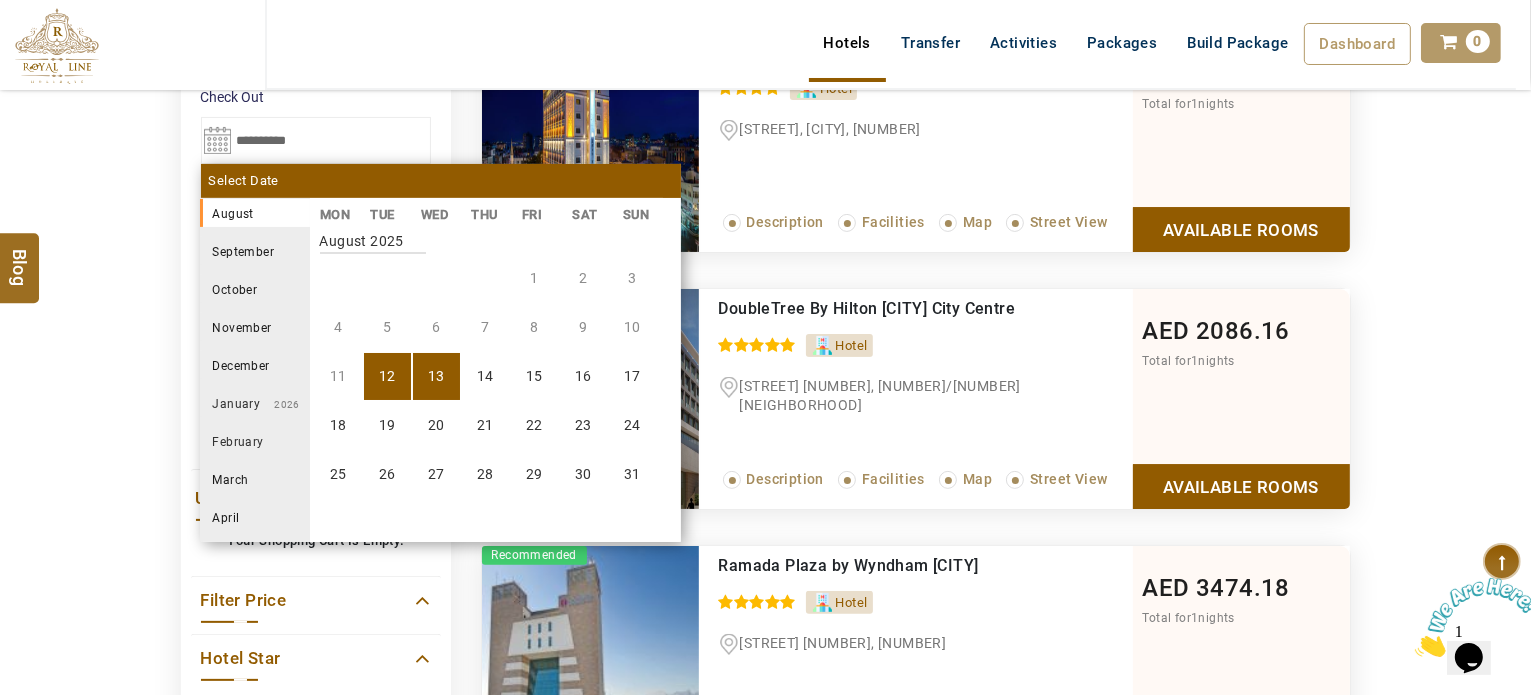 click on "1 2 3 4 5 6 7 8 9 10 11 12 13 14 15 16 17 18 19 20 21 22 23 24 25 26 27 28 29 30 31" at bounding box center (495, 411) 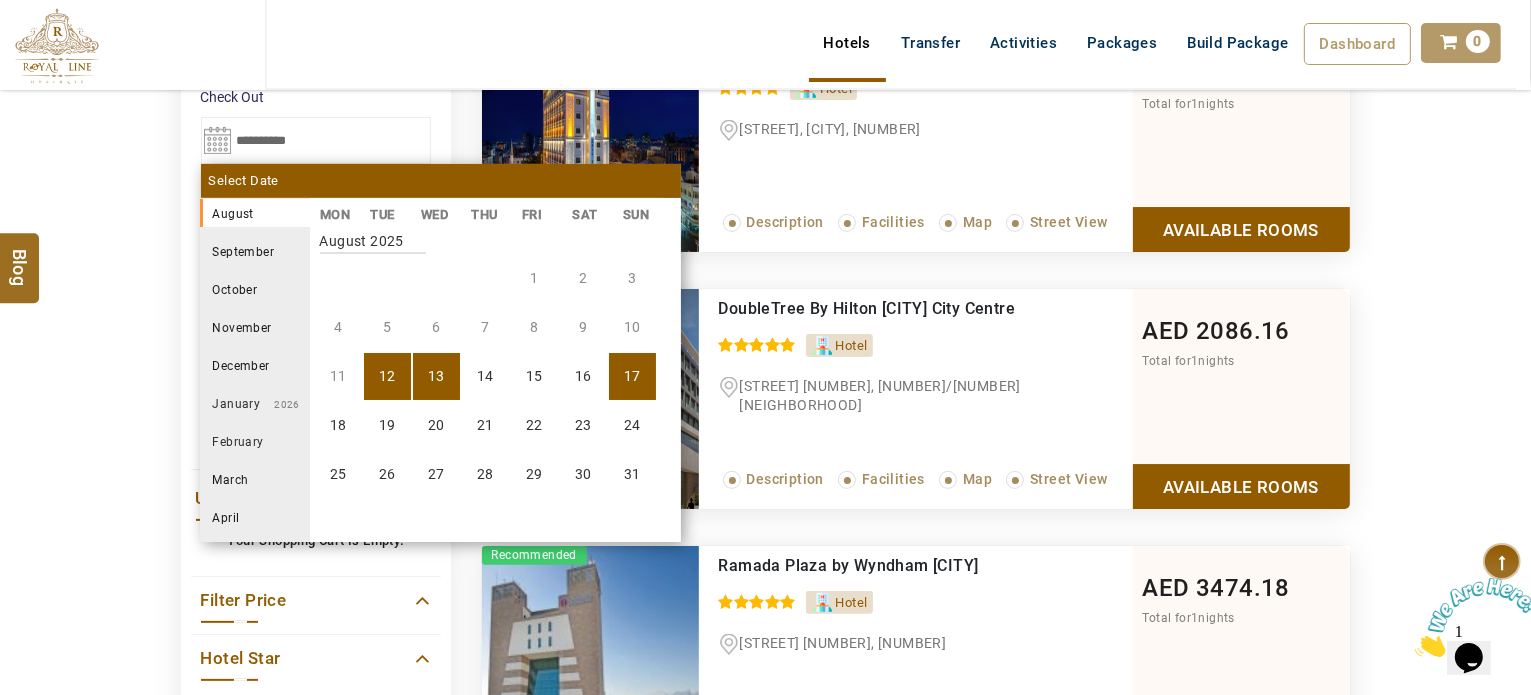 click on "17" at bounding box center (632, 376) 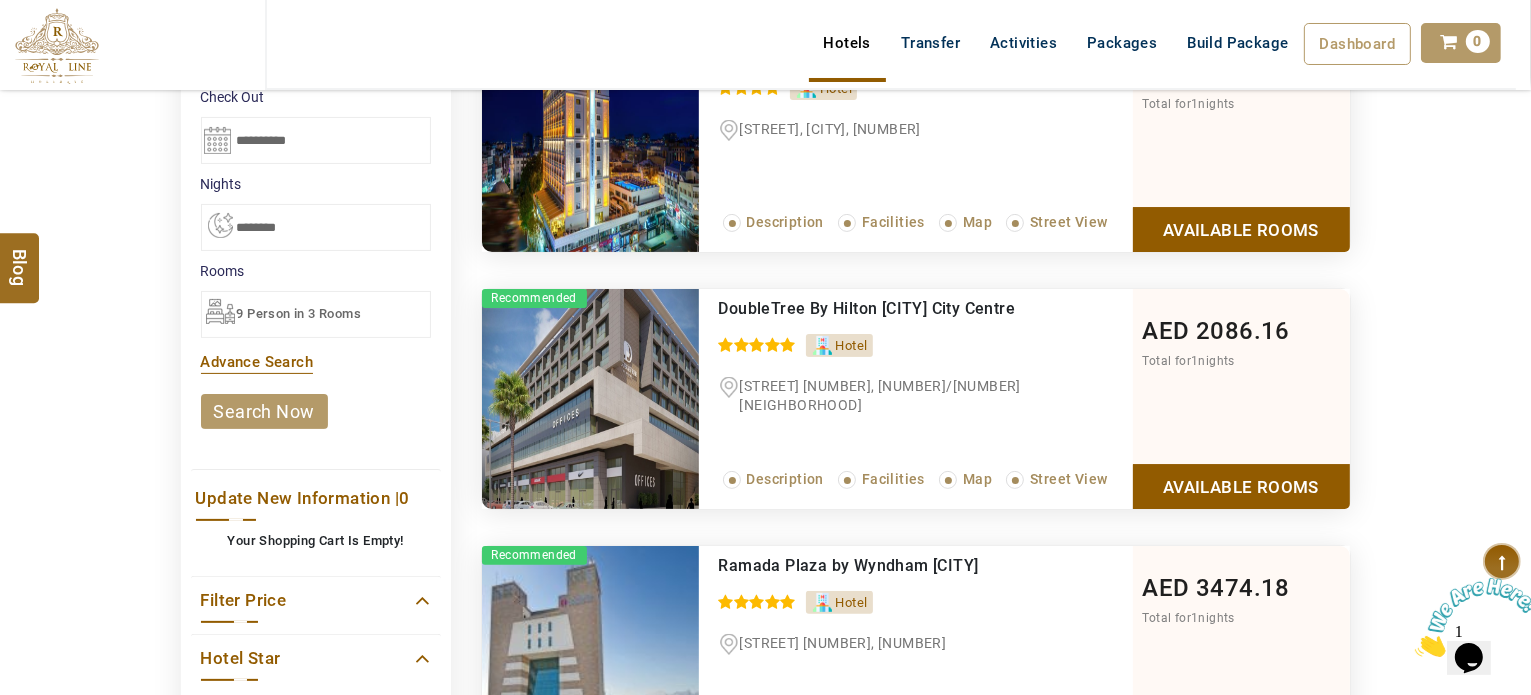 click on "search now" at bounding box center (264, 411) 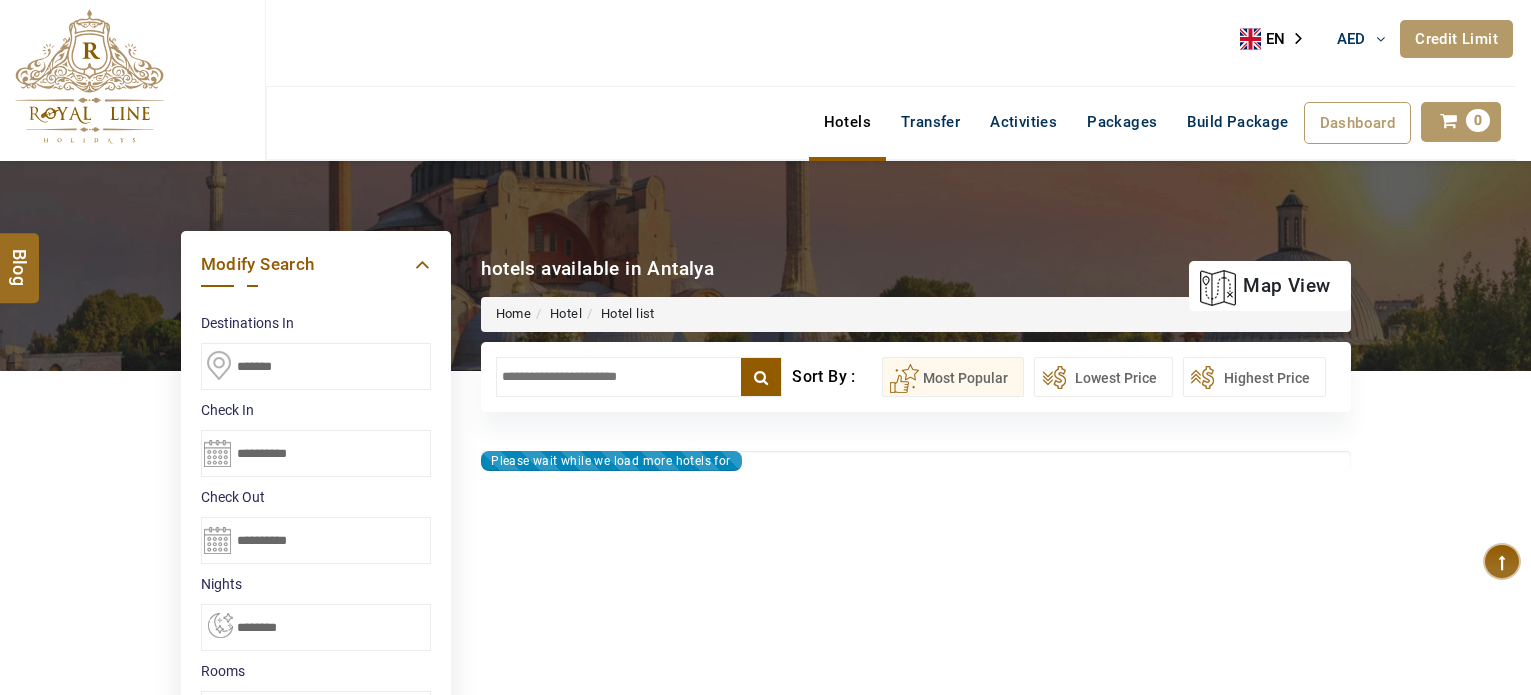 select on "*" 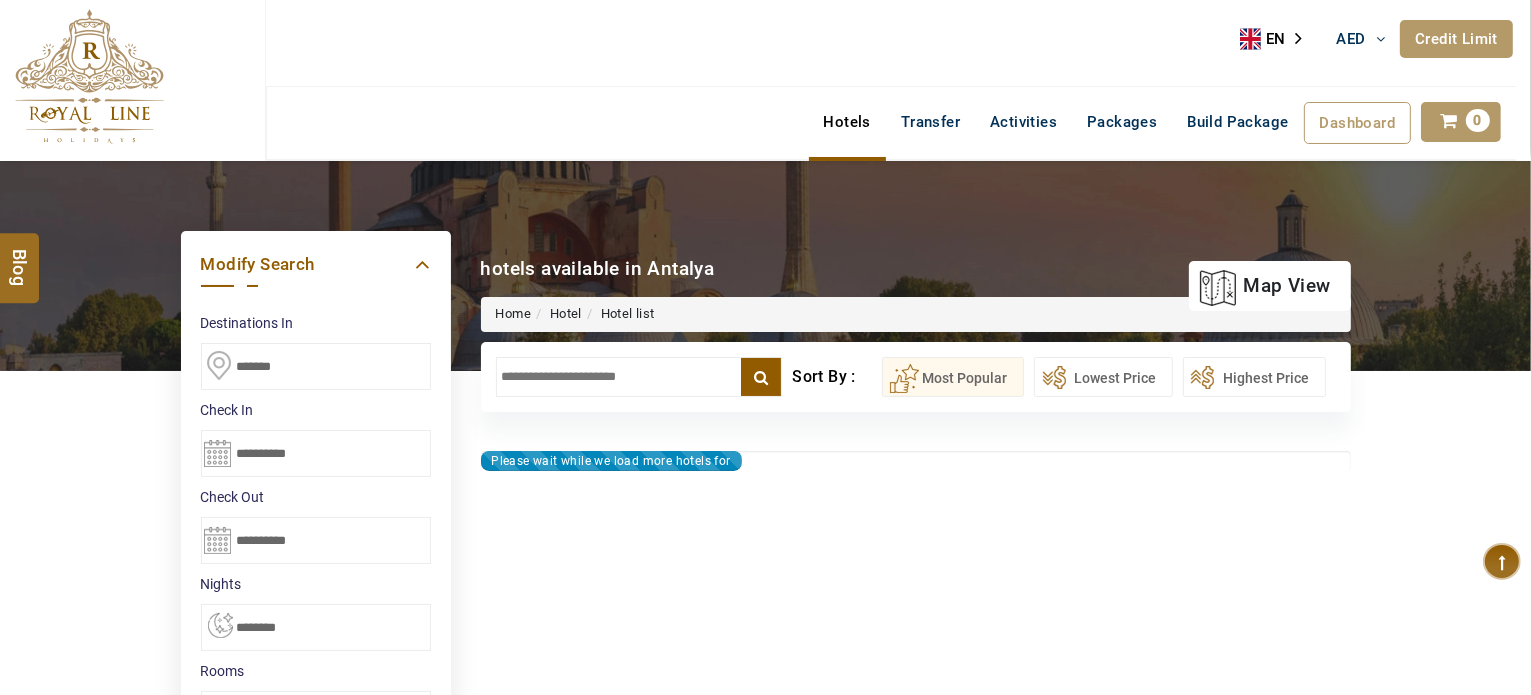 type on "**********" 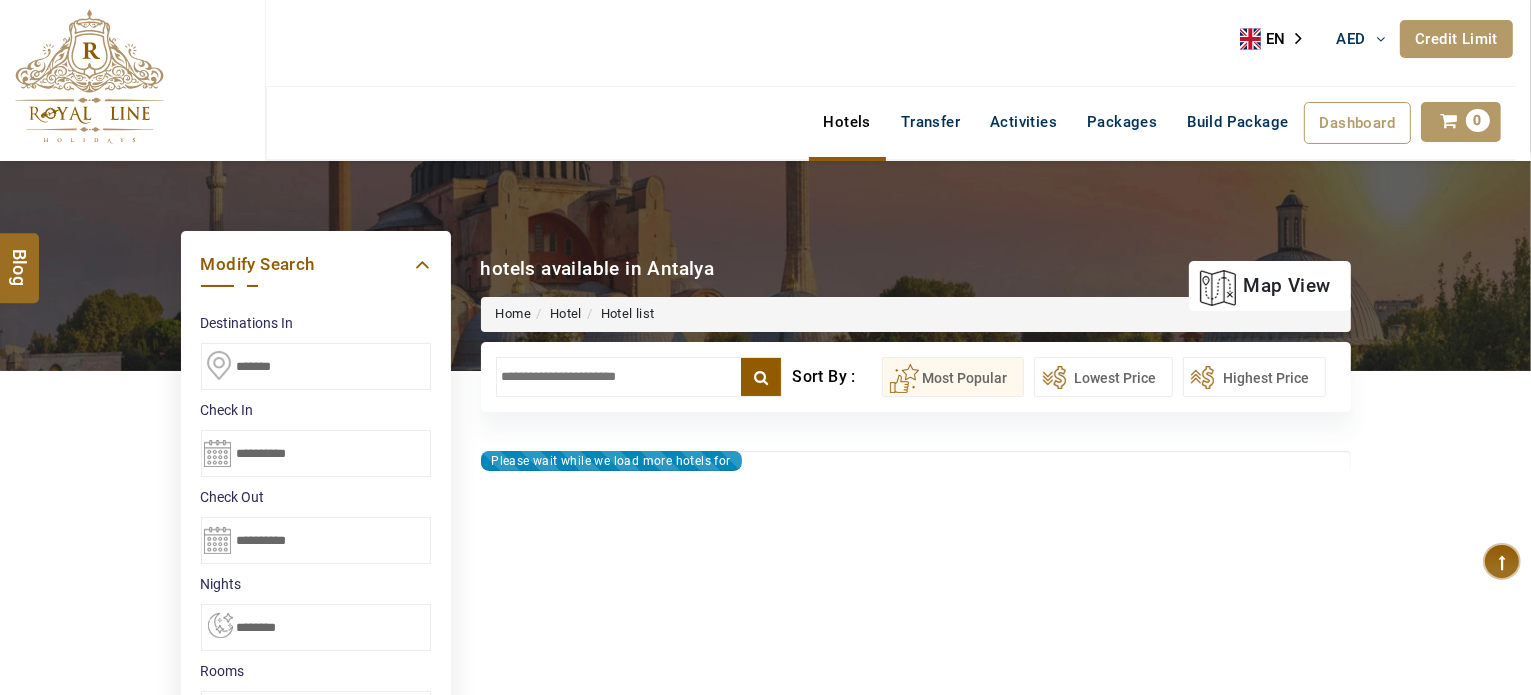 type on "**********" 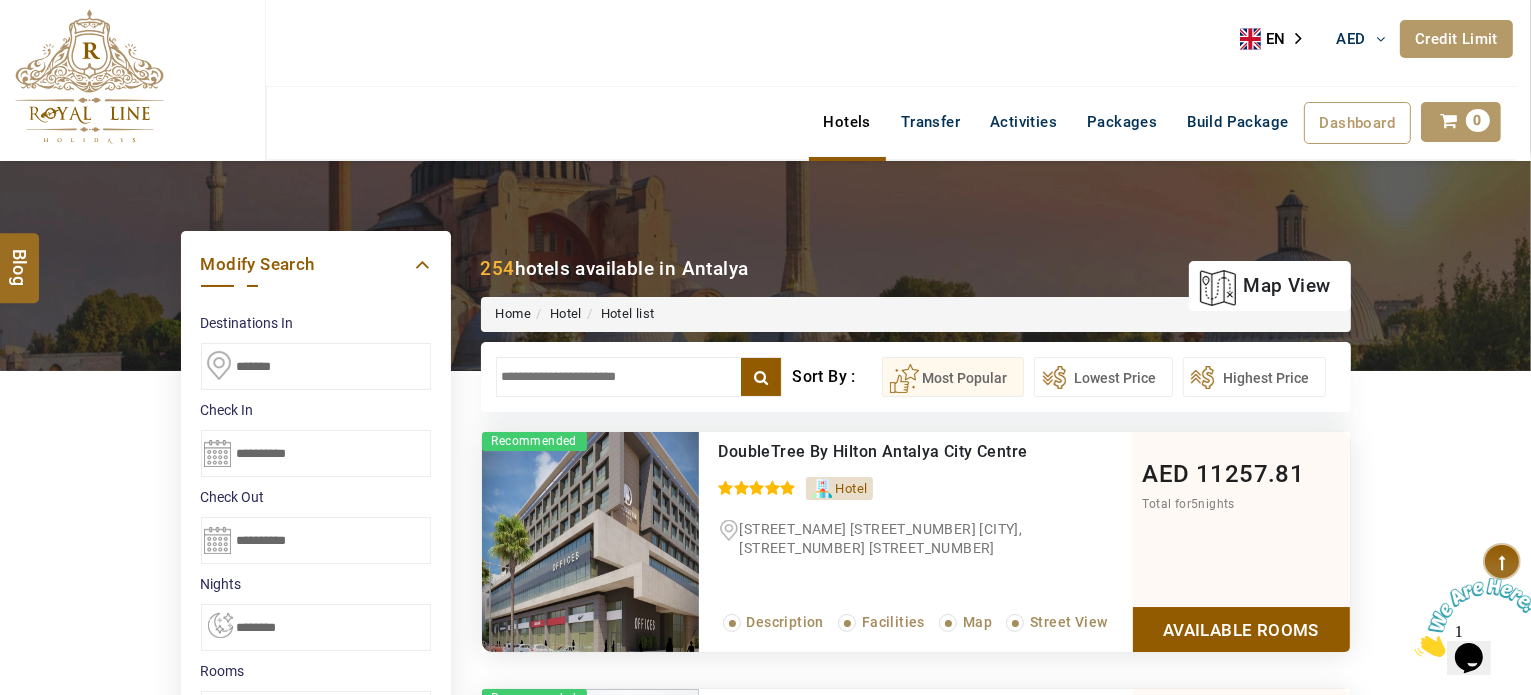 scroll, scrollTop: 0, scrollLeft: 0, axis: both 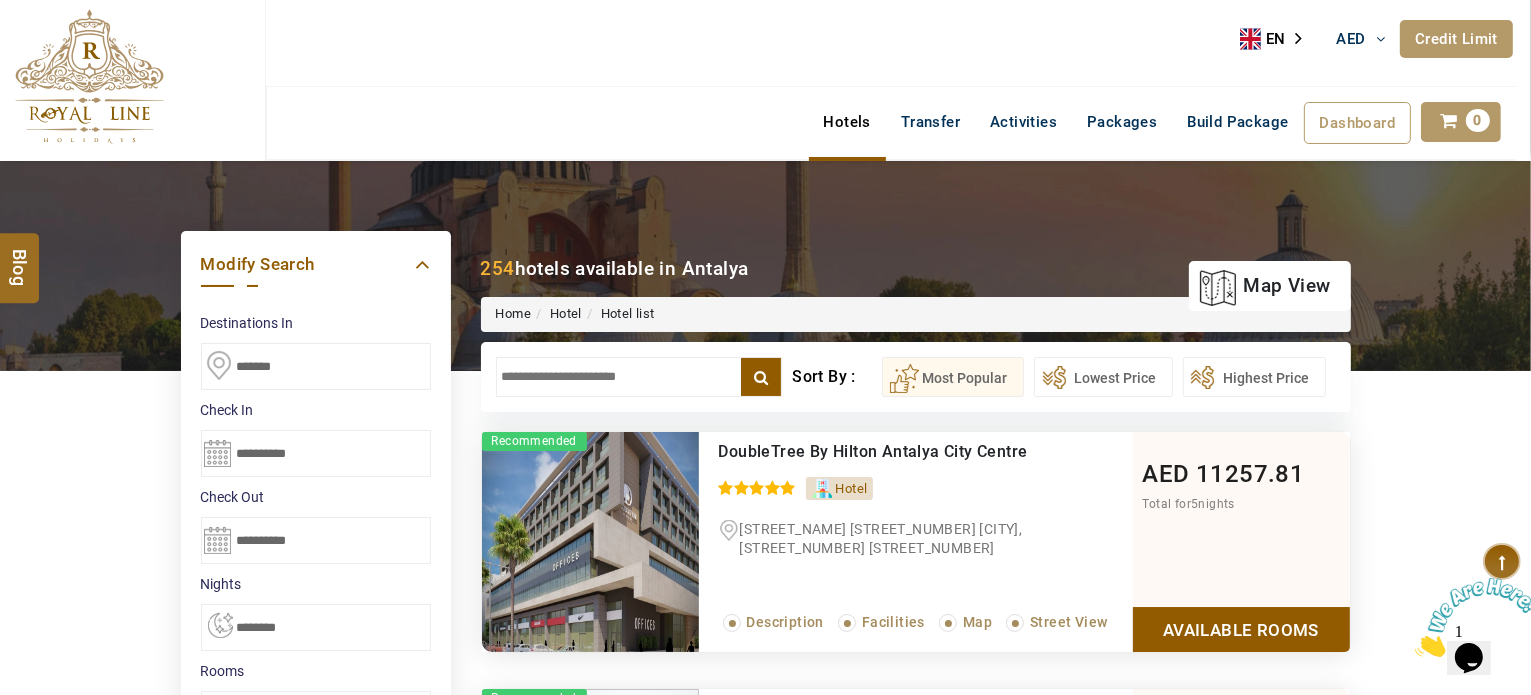 click at bounding box center (639, 377) 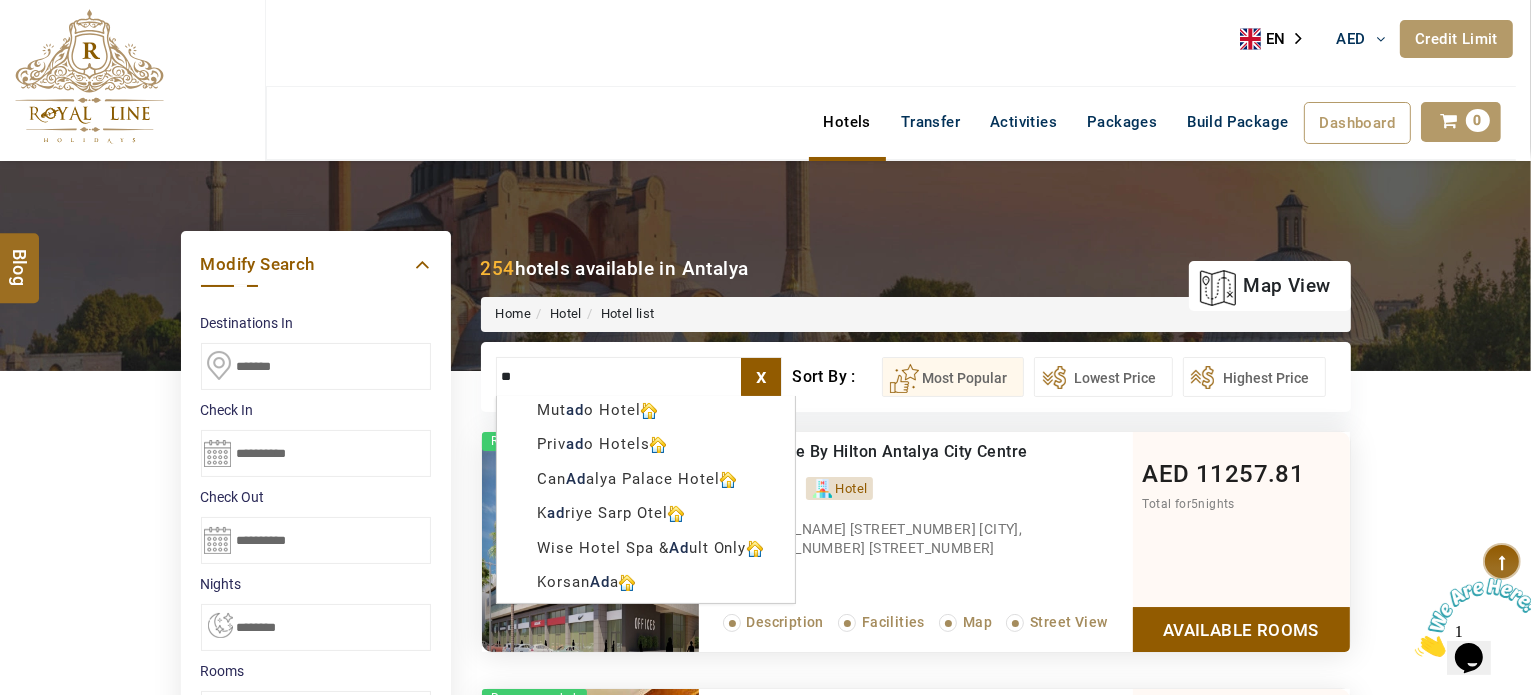 type on "*" 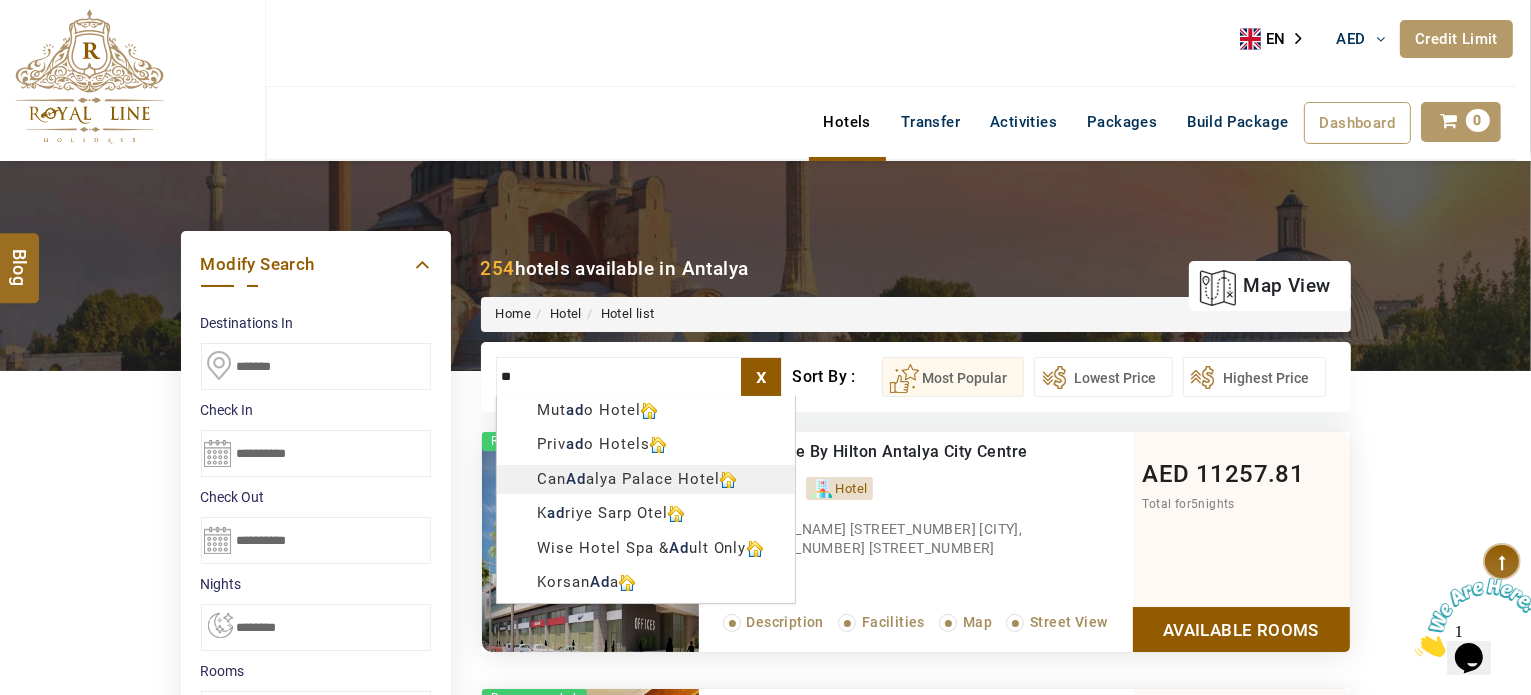 click on "LARISA HAWWARI AED AED AED EUR € USD $ INR ₹ THB ฿ IDR Rp BHD BHD TRY ₺ Credit Limit EN HE AR ES PT ZH Helpline
+[COUNTRY_CODE] [PHONE] Register Now +[COUNTRY_CODE] [PHONE] info@royallineholidays.com About Us What we Offer Blog Why Us Contact Hotels Transfer Activities Packages Build Package Dashboard My Profile My Booking My Reports My Quotation Sign Out [NUMBER] Points Redeem Now To Redeem [NUMBER] Points Future Points [NUMBER] Points Credit Limit Credit Limit USD [NUMBER] [NUMBER] % Complete Used USD [NUMBER] Available USD [NUMBER] Setting Looks like you haven't added anything to your cart yet Countinue Shopping ****** ****** Please Wait.. Blog demo
Remember me Forgot
password? LOG IN Don't have an account? Register Now My Booking View/ Print/Cancel Your Booking without Signing in Submit Applying Filters...... Hotels For You Will Be Loading Soon demo
In A Few Moment, You Will Be Celebrating Best Hotel options galore ! Check In CheckOut Rooms Rooms Please Wait Please Wait ... X" at bounding box center [765, 1137] 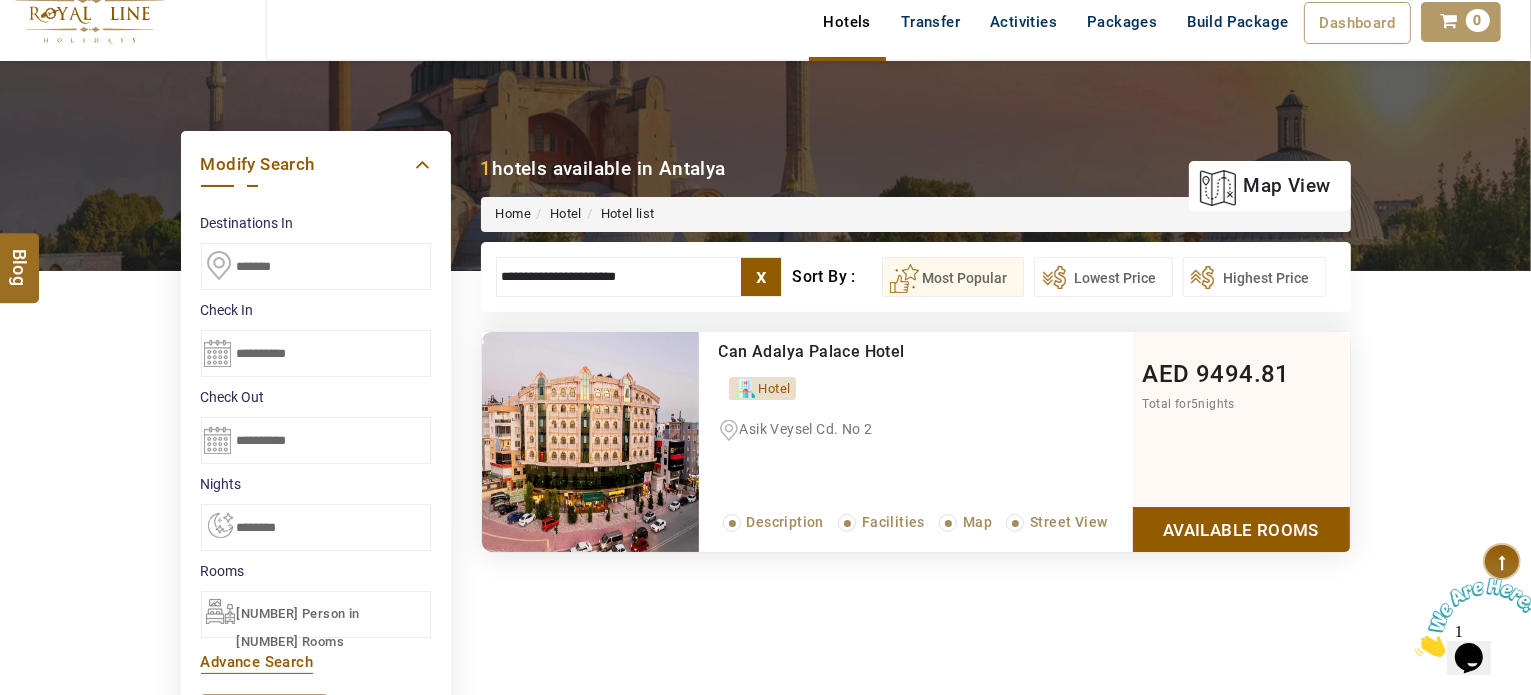 scroll, scrollTop: 0, scrollLeft: 0, axis: both 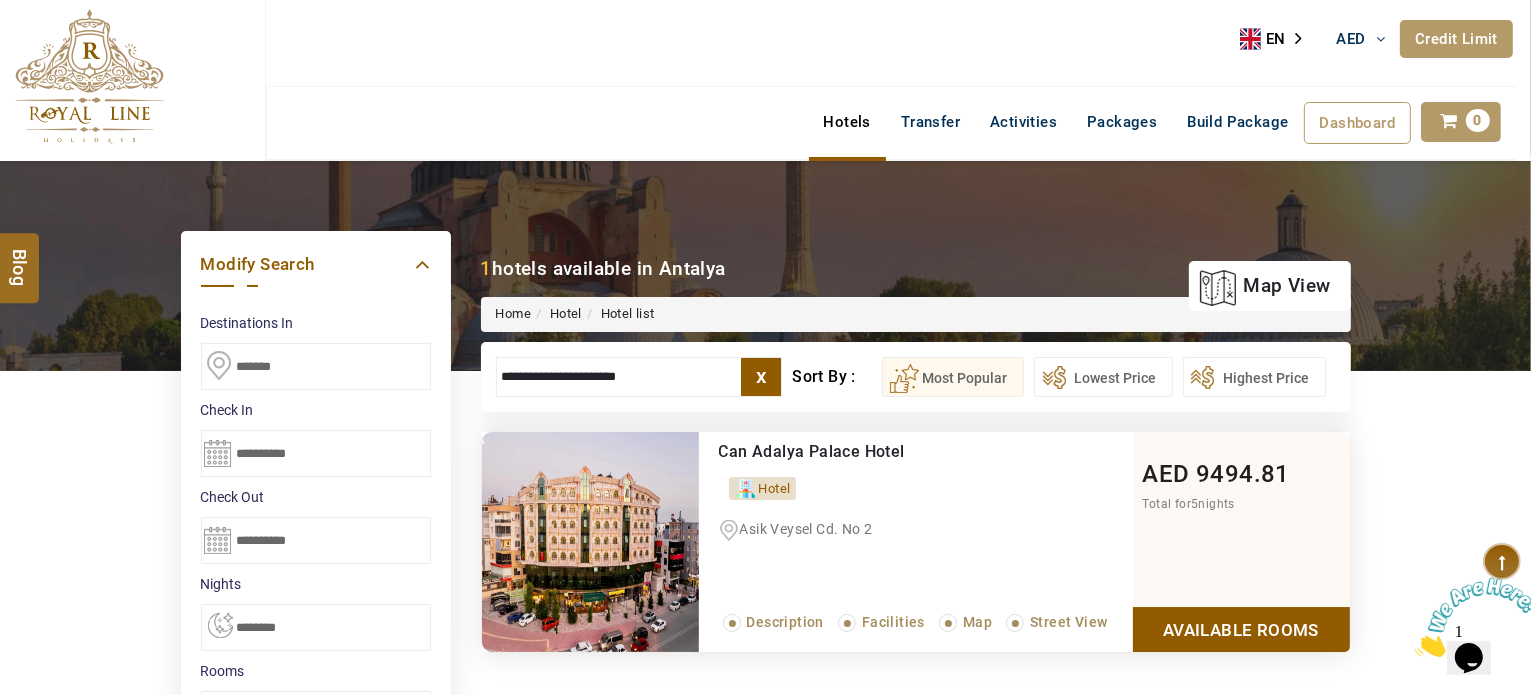 type on "**********" 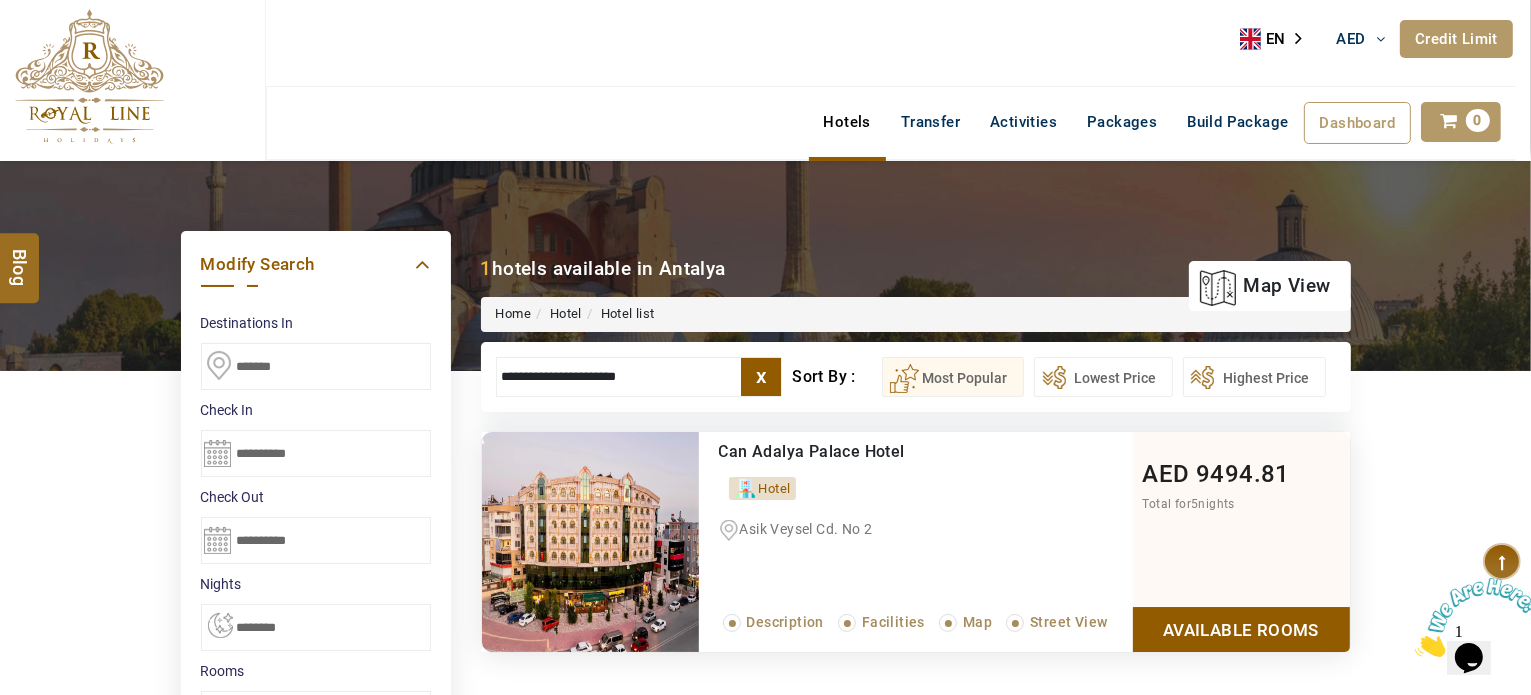 click at bounding box center (89, 76) 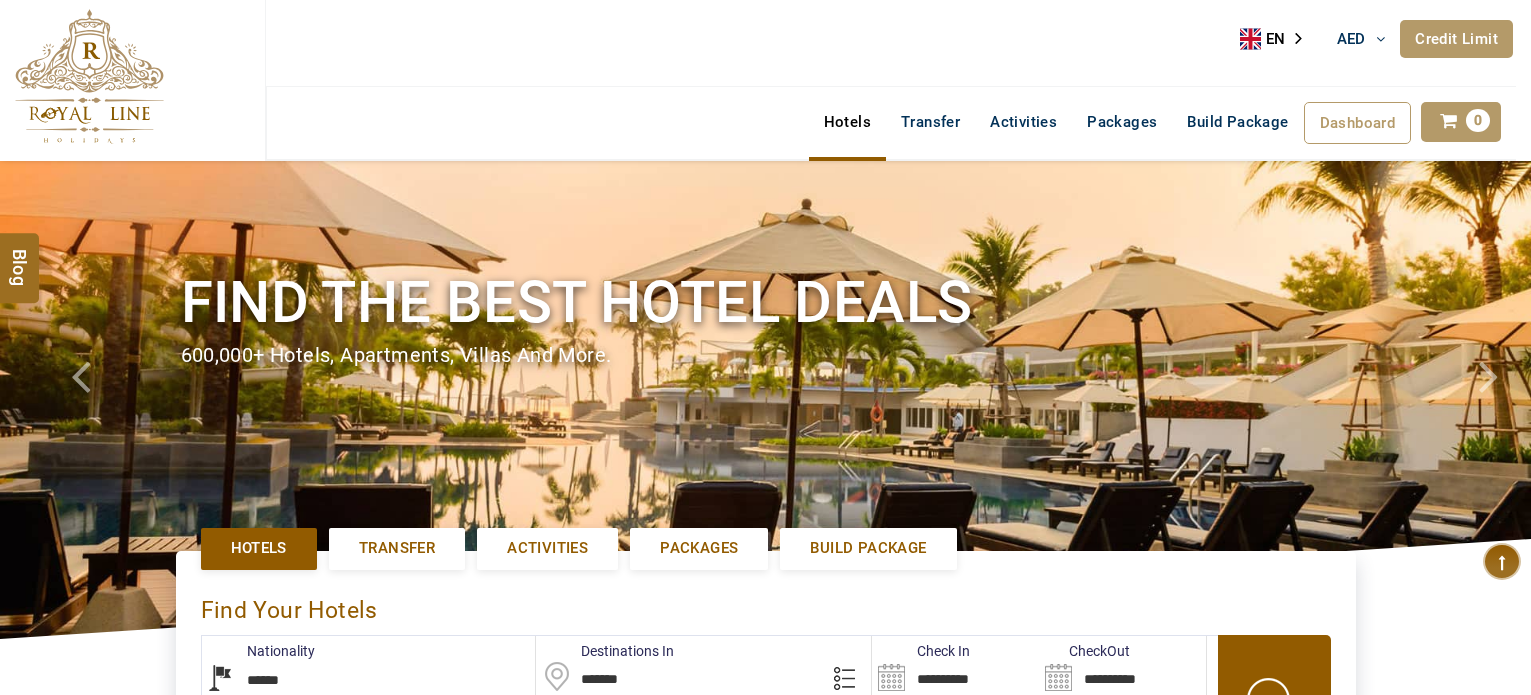 select on "******" 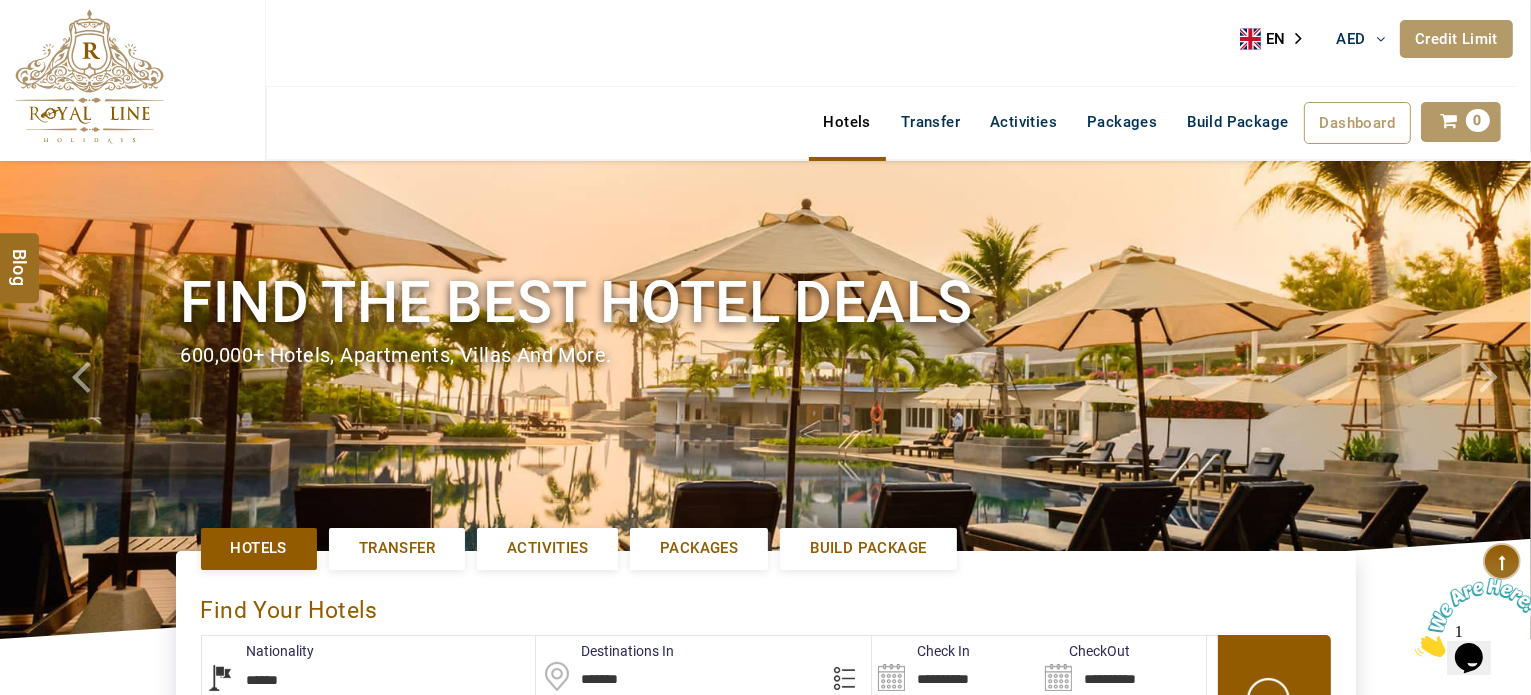 scroll, scrollTop: 0, scrollLeft: 0, axis: both 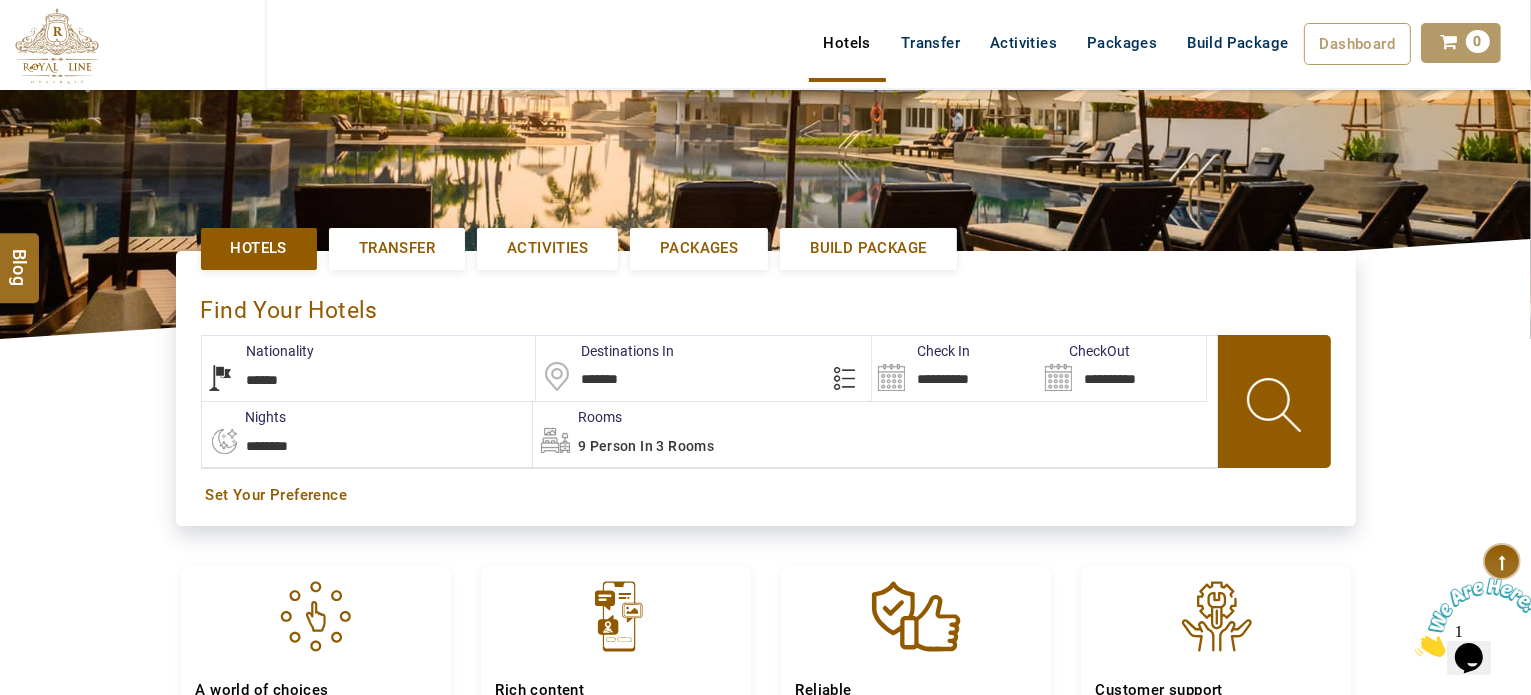 click on "*******" at bounding box center [703, 368] 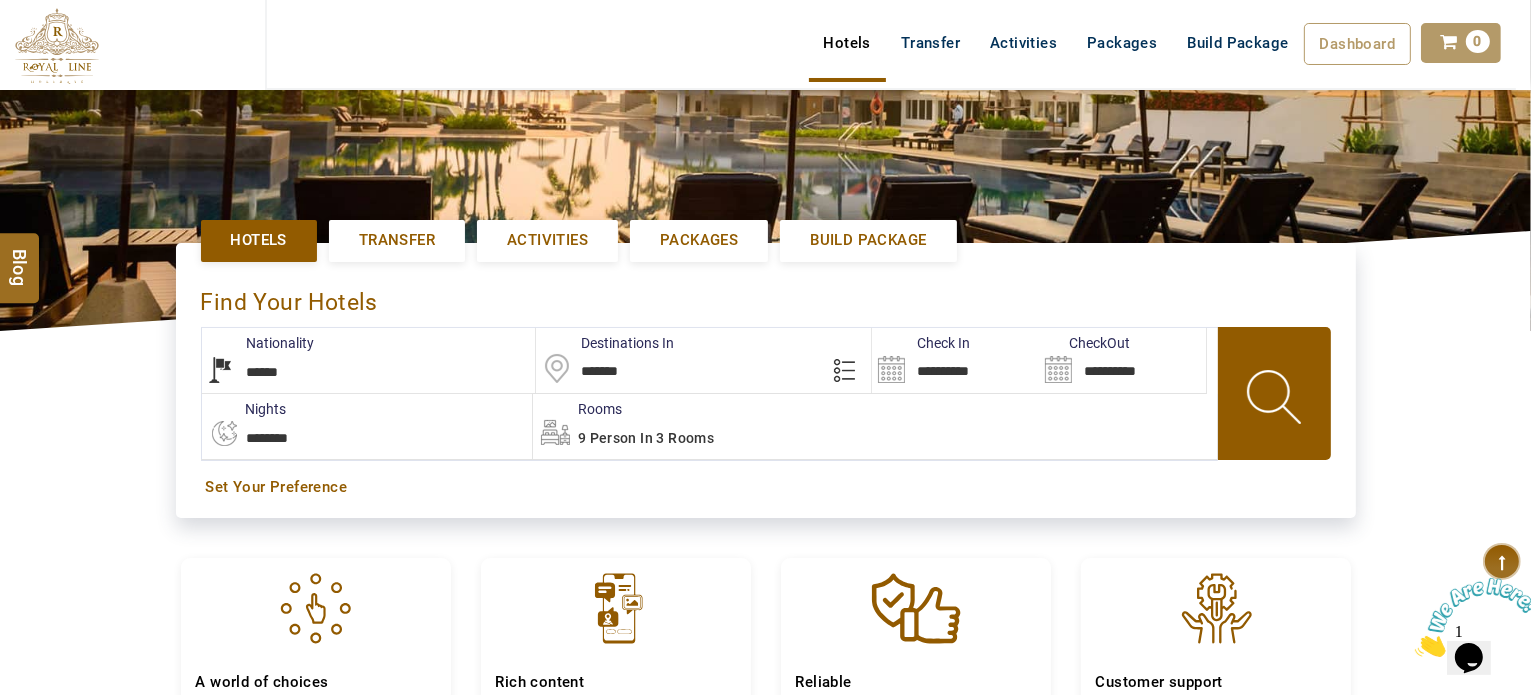 click on "*******" at bounding box center [703, 360] 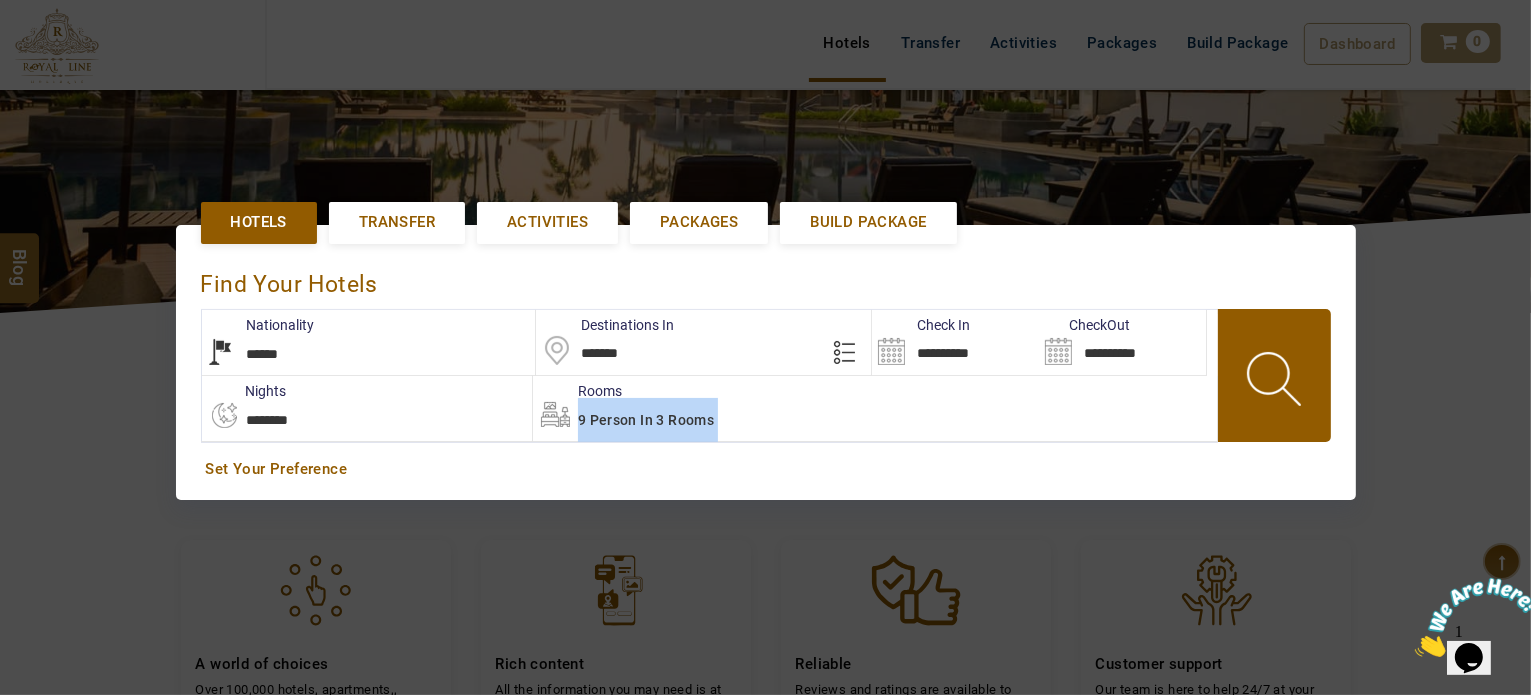 click on "9 Person in    3 Rooms" at bounding box center [875, 408] 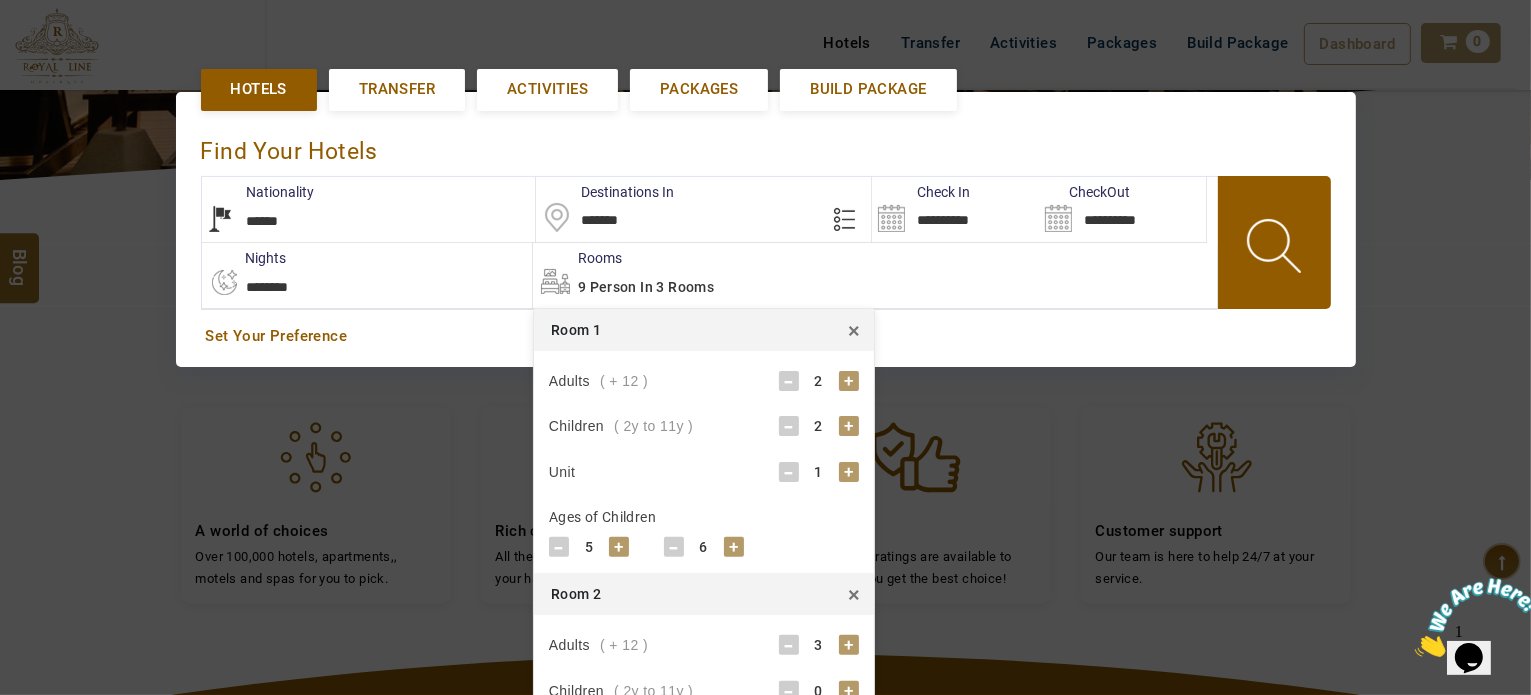 scroll, scrollTop: 460, scrollLeft: 0, axis: vertical 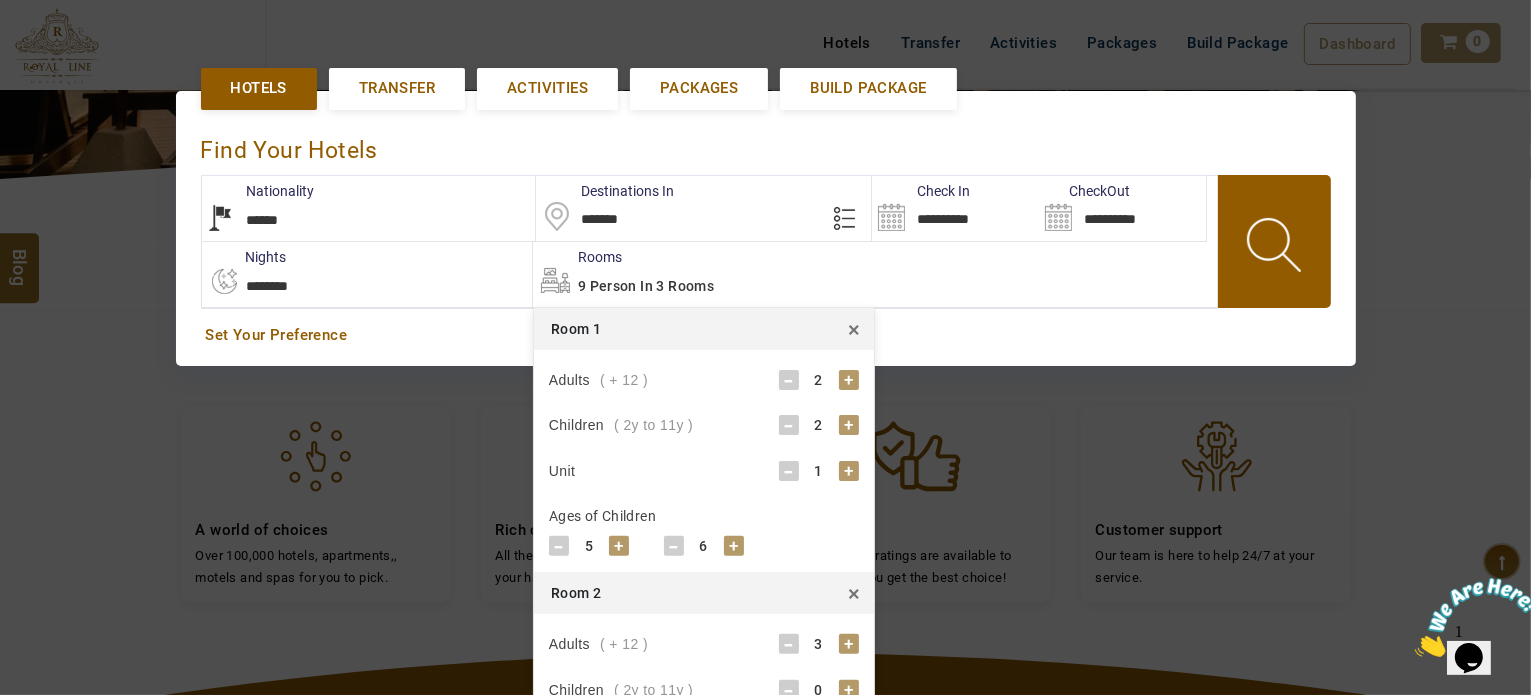 click on "*******" at bounding box center (703, 208) 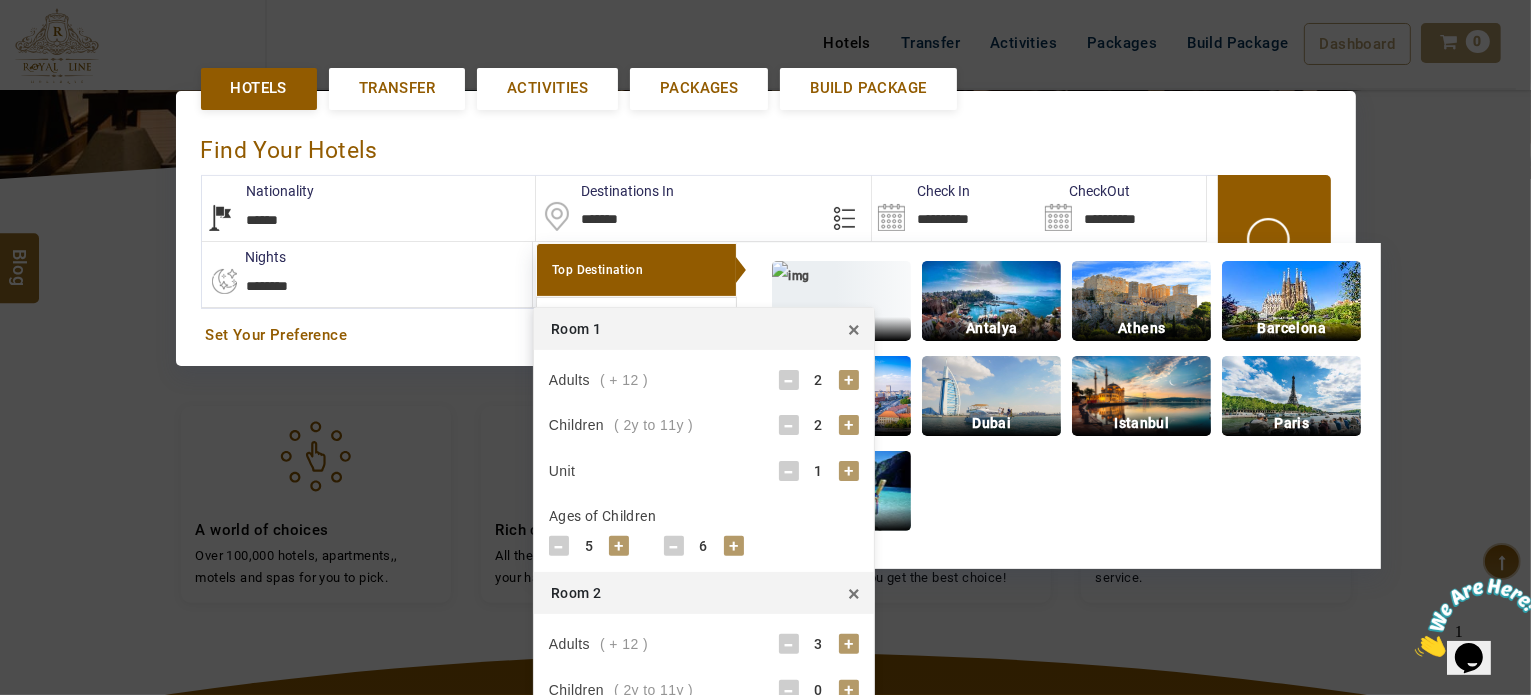 click on "*******" at bounding box center [703, 208] 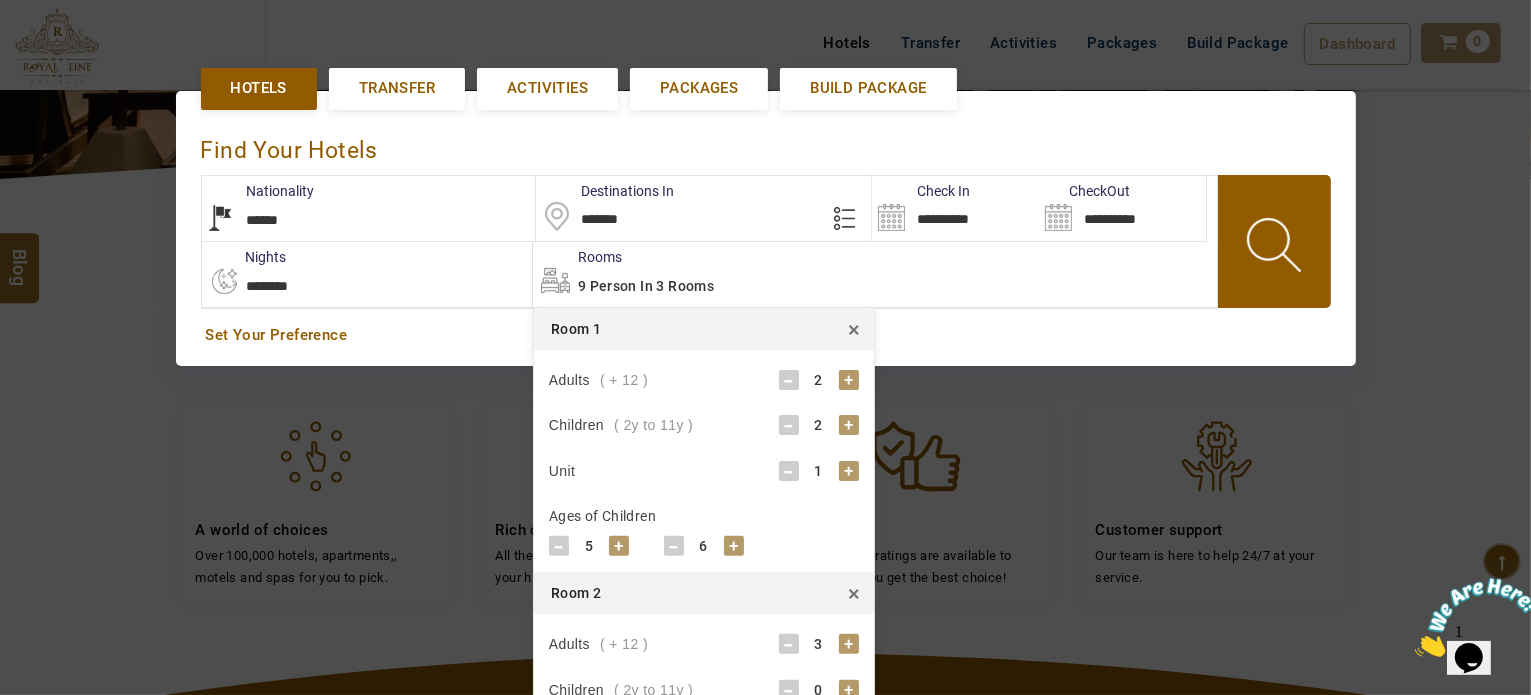 click on "*******" at bounding box center (703, 208) 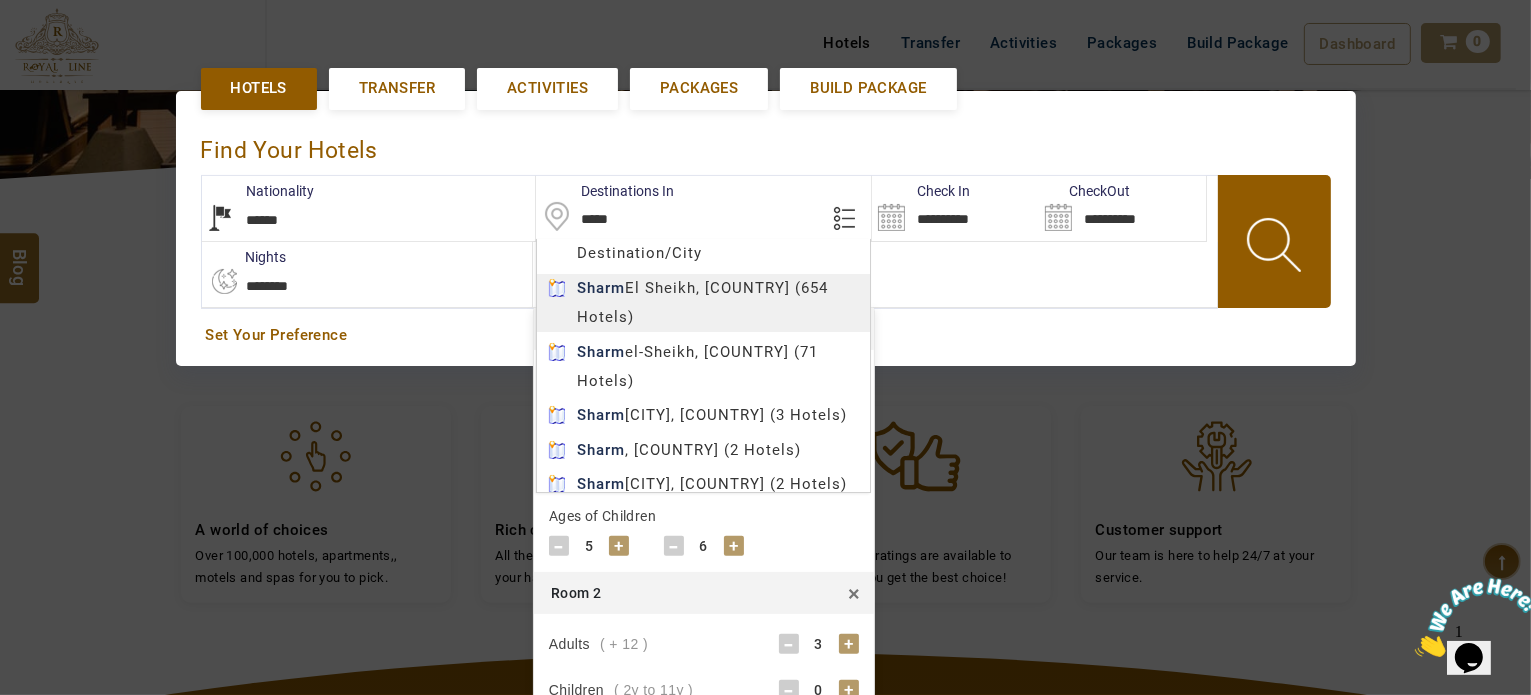 type on "**********" 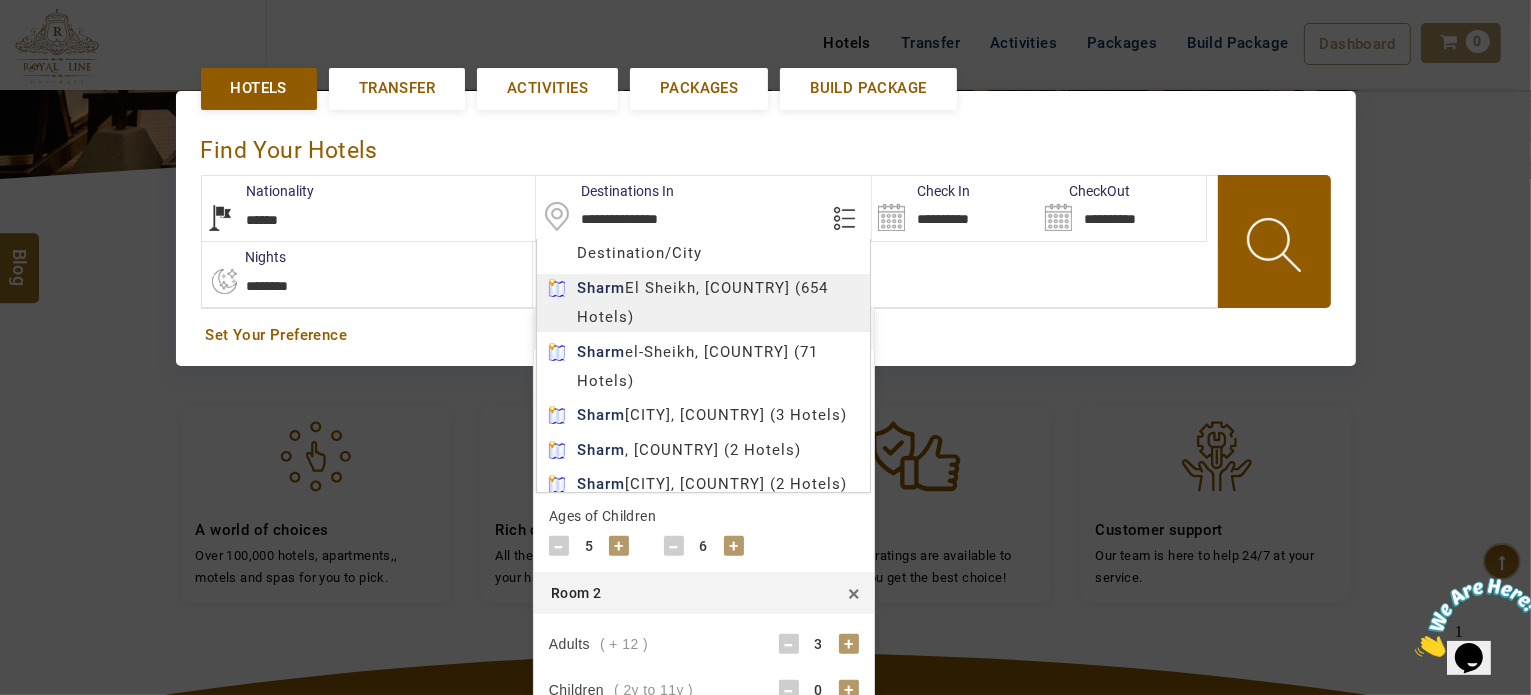 click on "LARISA HAWWARI AED AED  AED EUR  € USD  $ INR  ₹ THB  ฿ IDR  Rp BHD  BHD TRY  ₺ Credit Limit EN HE AR ES PT ZH Helpline
+971 [PHONE] Register Now +971 [PHONE] info@royallineholidays.com About Us What we Offer Blog Why Us Contact Hotels  Transfer Activities Packages Build Package Dashboard My Profile My Booking My Reports My Quotation Sign Out 0 Points Redeem Now To Redeem 9313  Points Future Points  4687   Points Credit Limit Credit Limit USD 25000.00 70% Complete Used USD 18689.34 Available USD 6310.66 Setting  Looks like you haven't added anything to your cart yet Countinue Shopping ****** ****** Please Wait.. Blog demo
Remember me Forgot
password? LOG IN Don't have an account?   Register Now My Booking View/ Print/Cancel Your Booking without Signing in Submit demo
In A Few Moment, You Will Be Celebrating Best Hotel options galore ! Check In   CheckOut Rooms Rooms Please Wait Find the best hotel deals 600,000+ hotels, apartments, villas and more. *****" at bounding box center (765, 358) 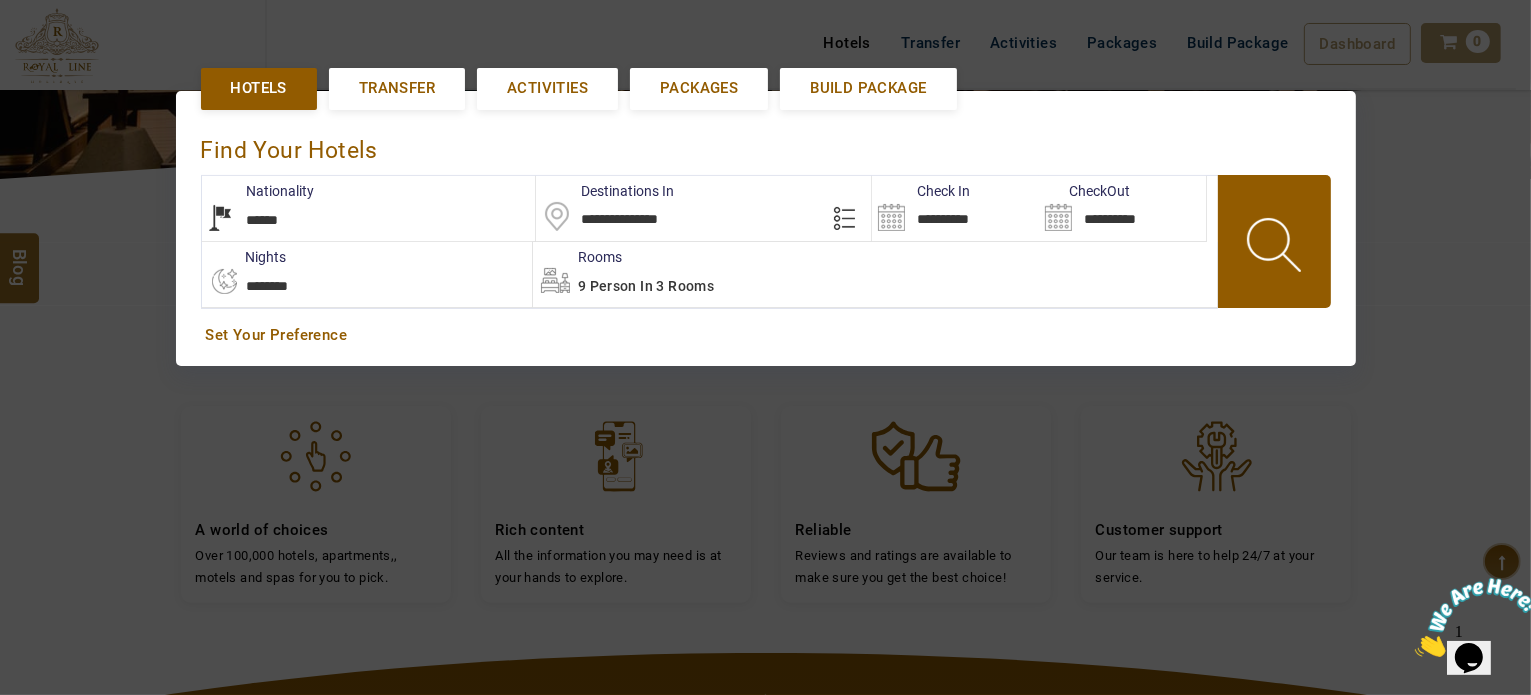 click on "**********" at bounding box center [955, 208] 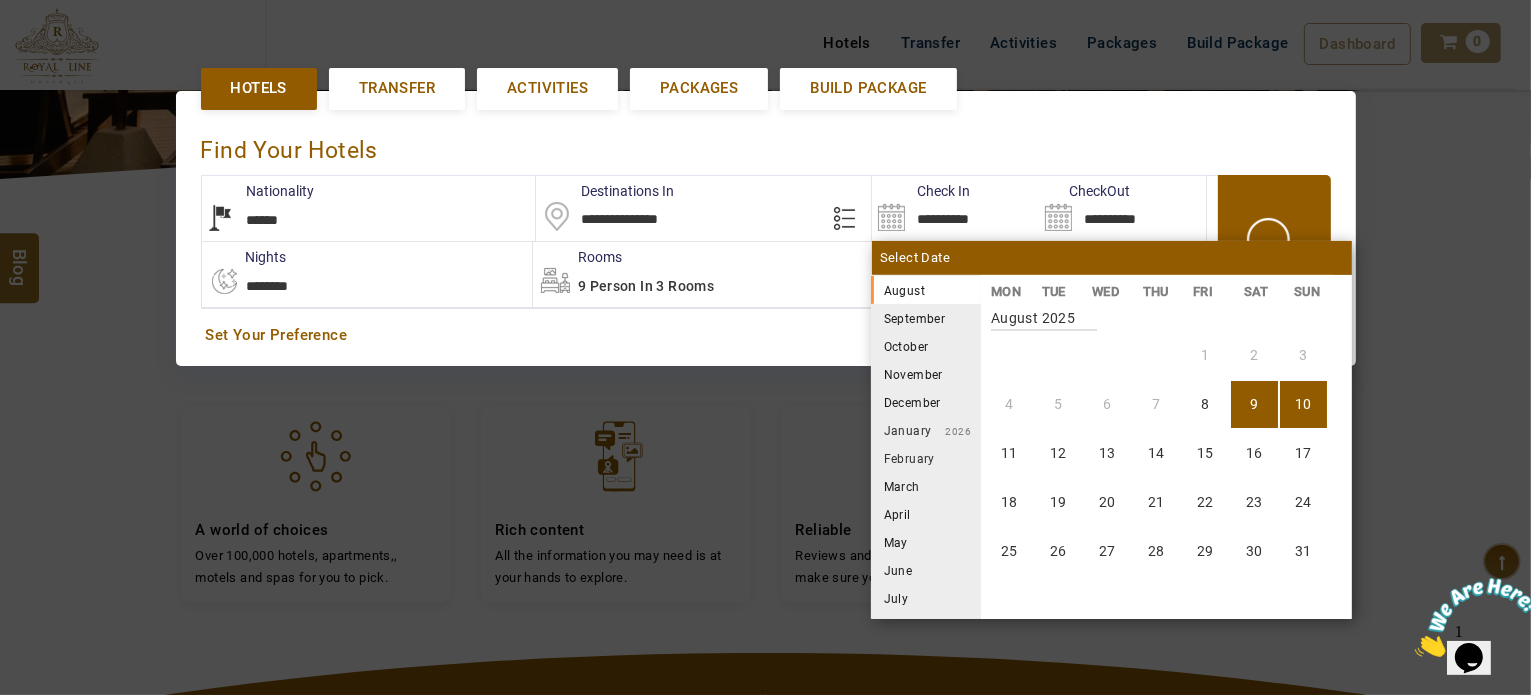 click on "10" at bounding box center (1303, 404) 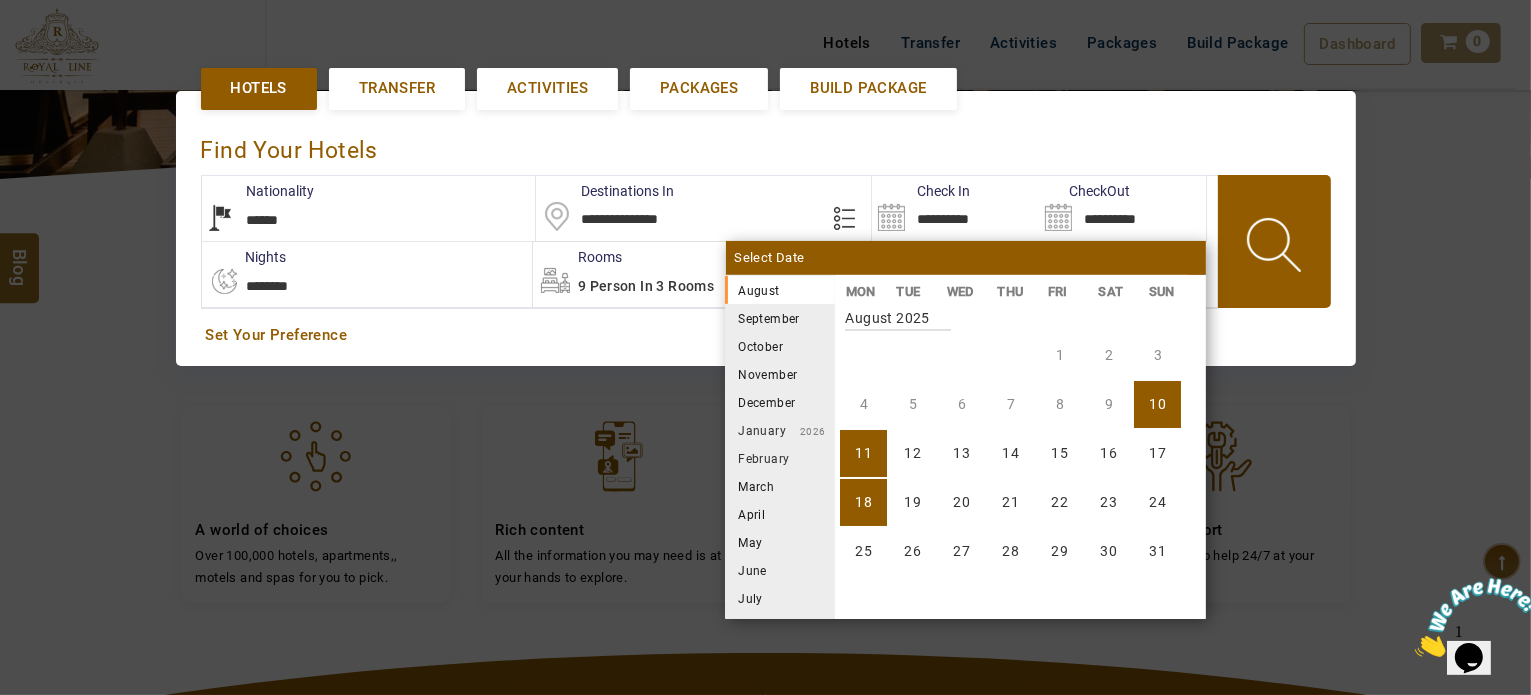 click on "18" at bounding box center (863, 502) 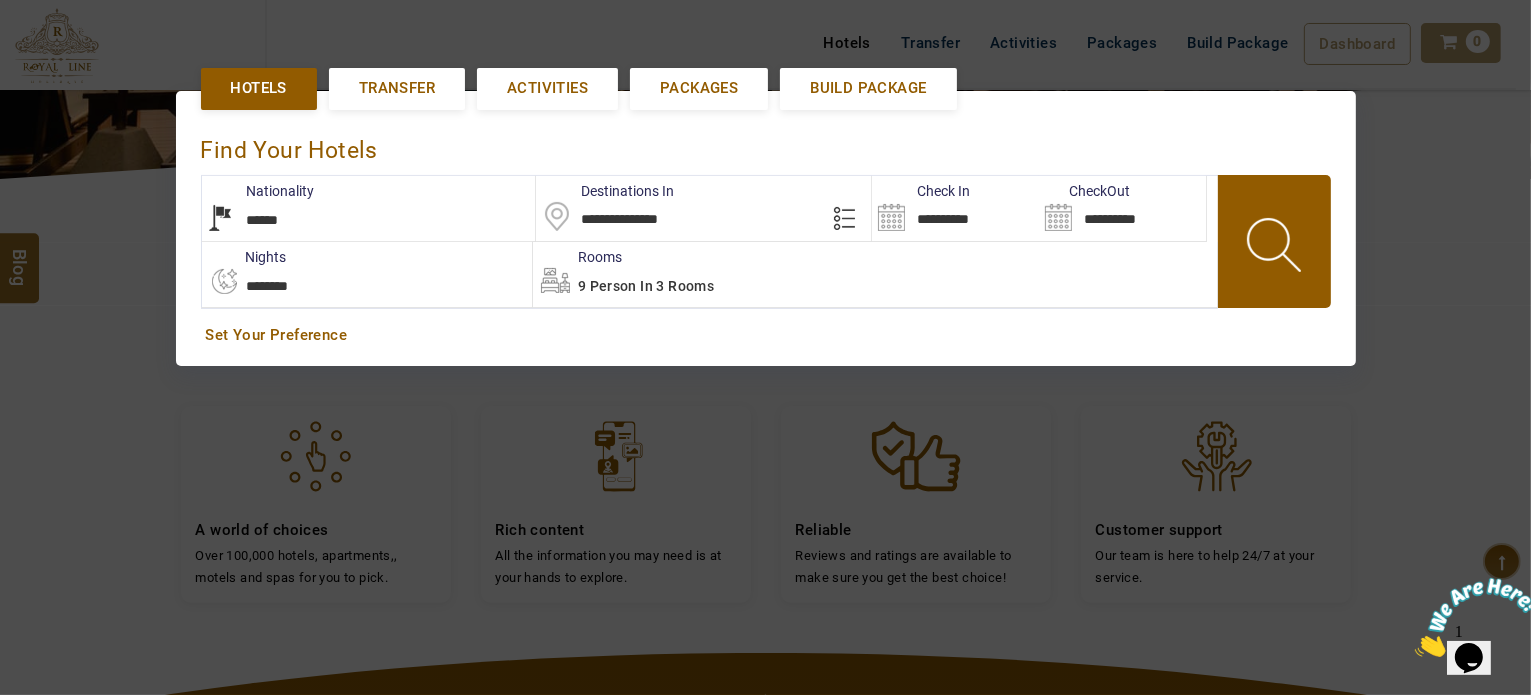 click on "9 Person in    3 Rooms" at bounding box center [646, 286] 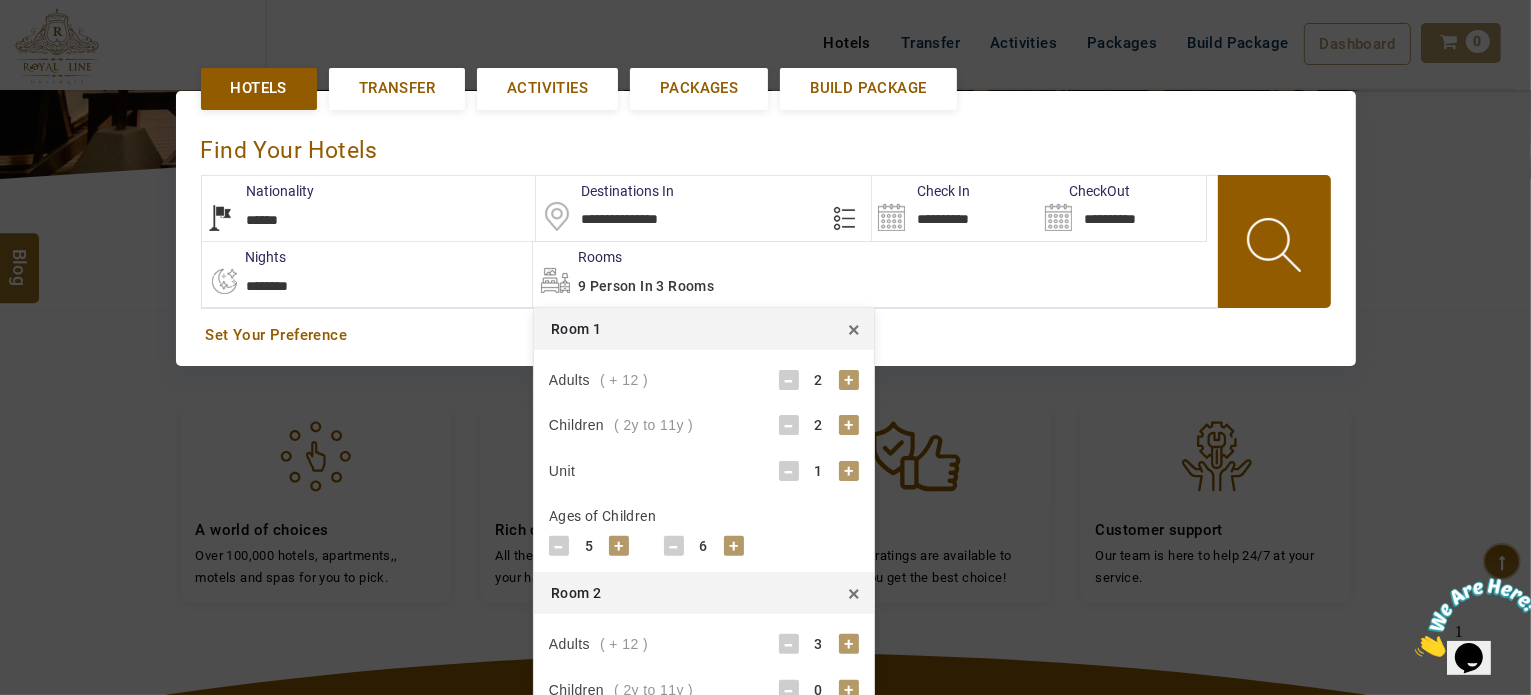 click on "×" at bounding box center (854, 593) 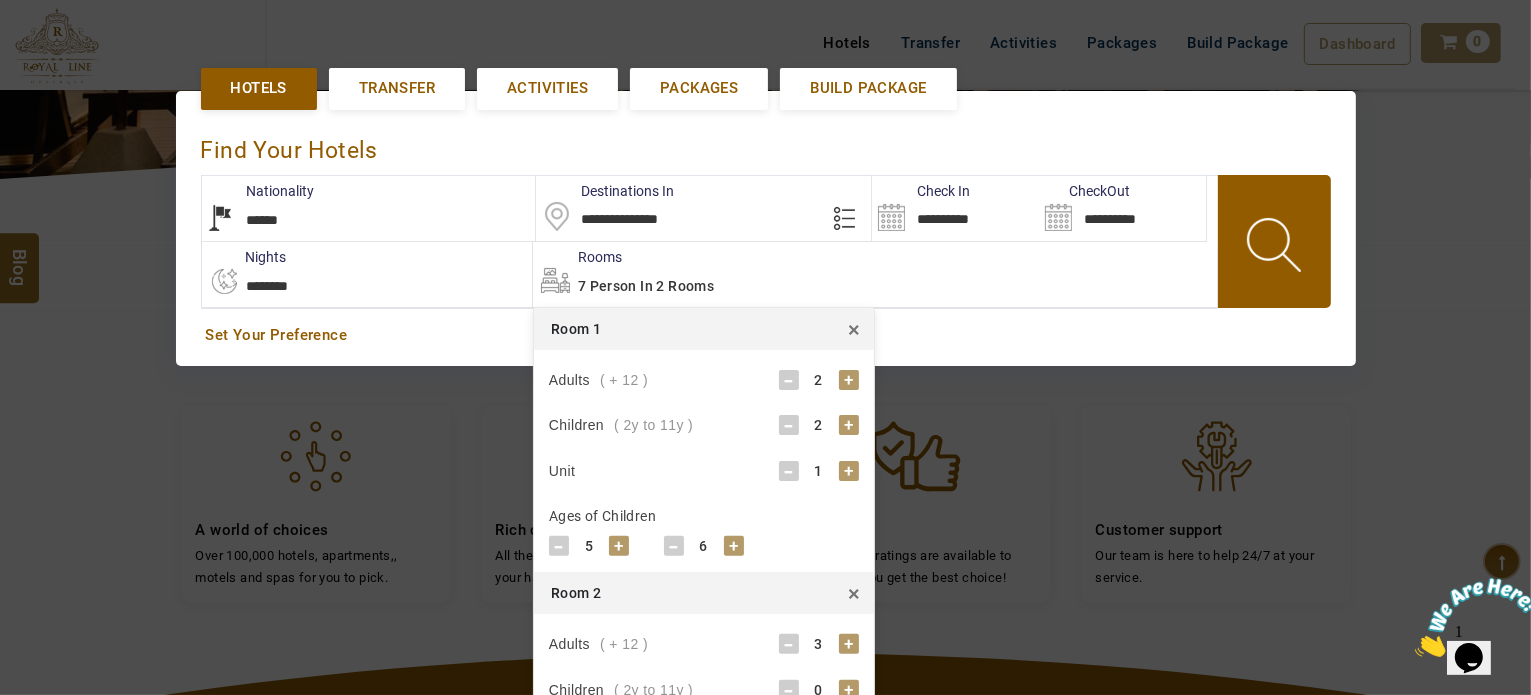 click on "×" at bounding box center [854, 593] 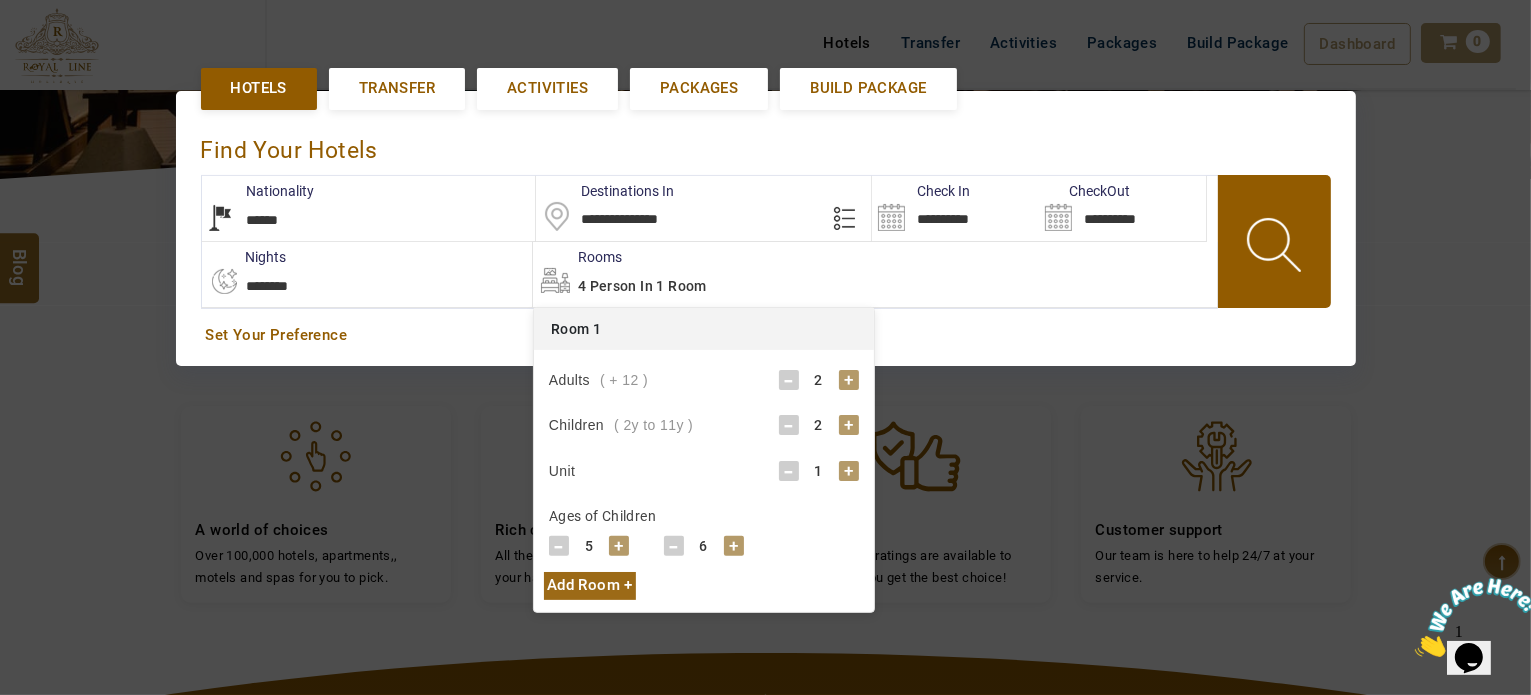 click on "Children ( 2y to 11y ) - 2 +" at bounding box center (704, 425) 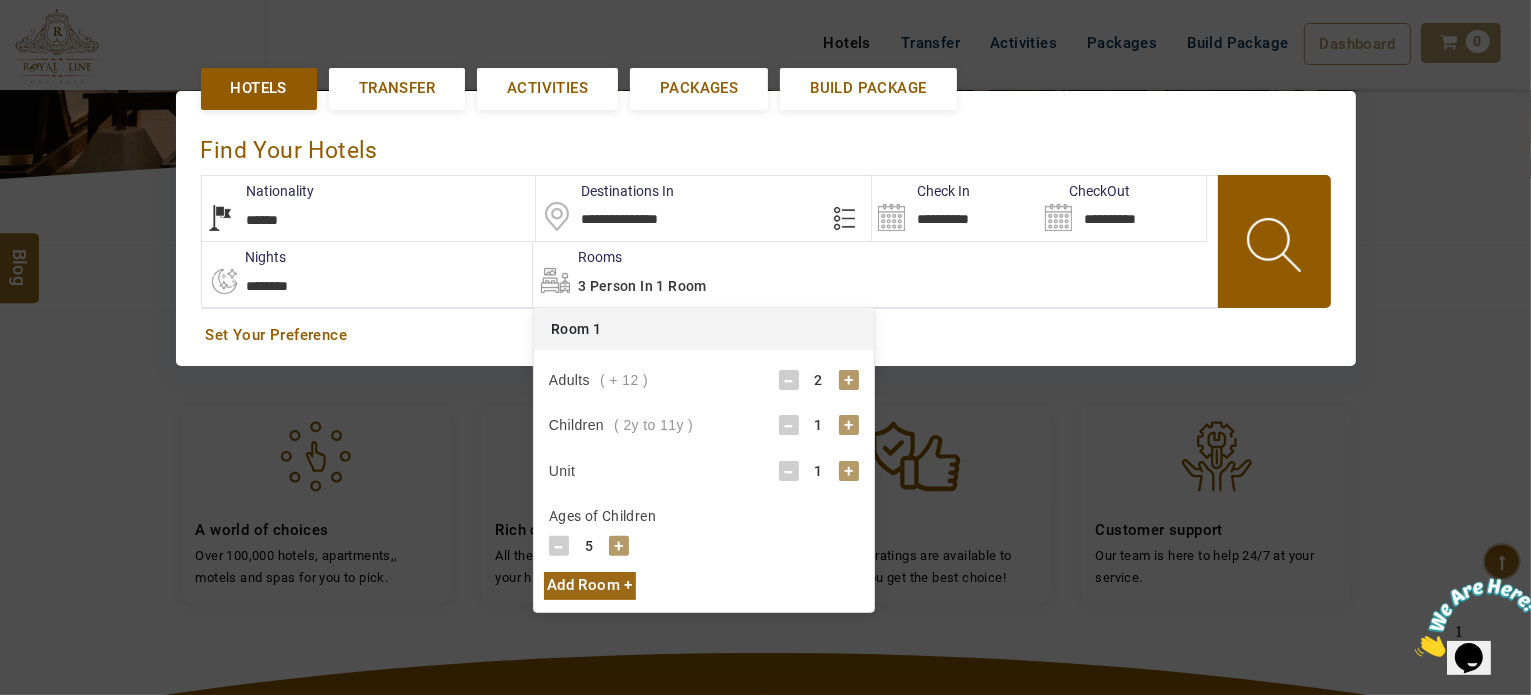 click on "-" at bounding box center [789, 425] 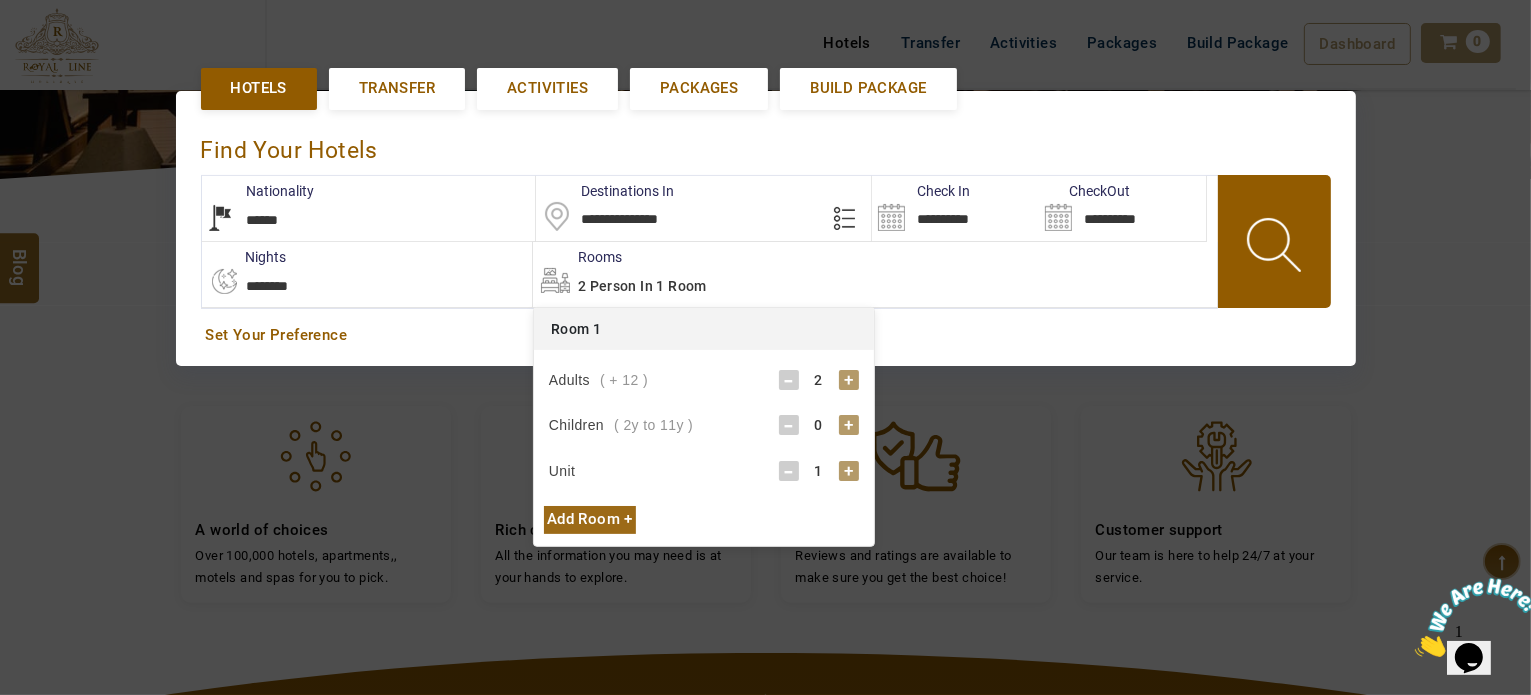 click on "Add Room +" at bounding box center [590, 519] 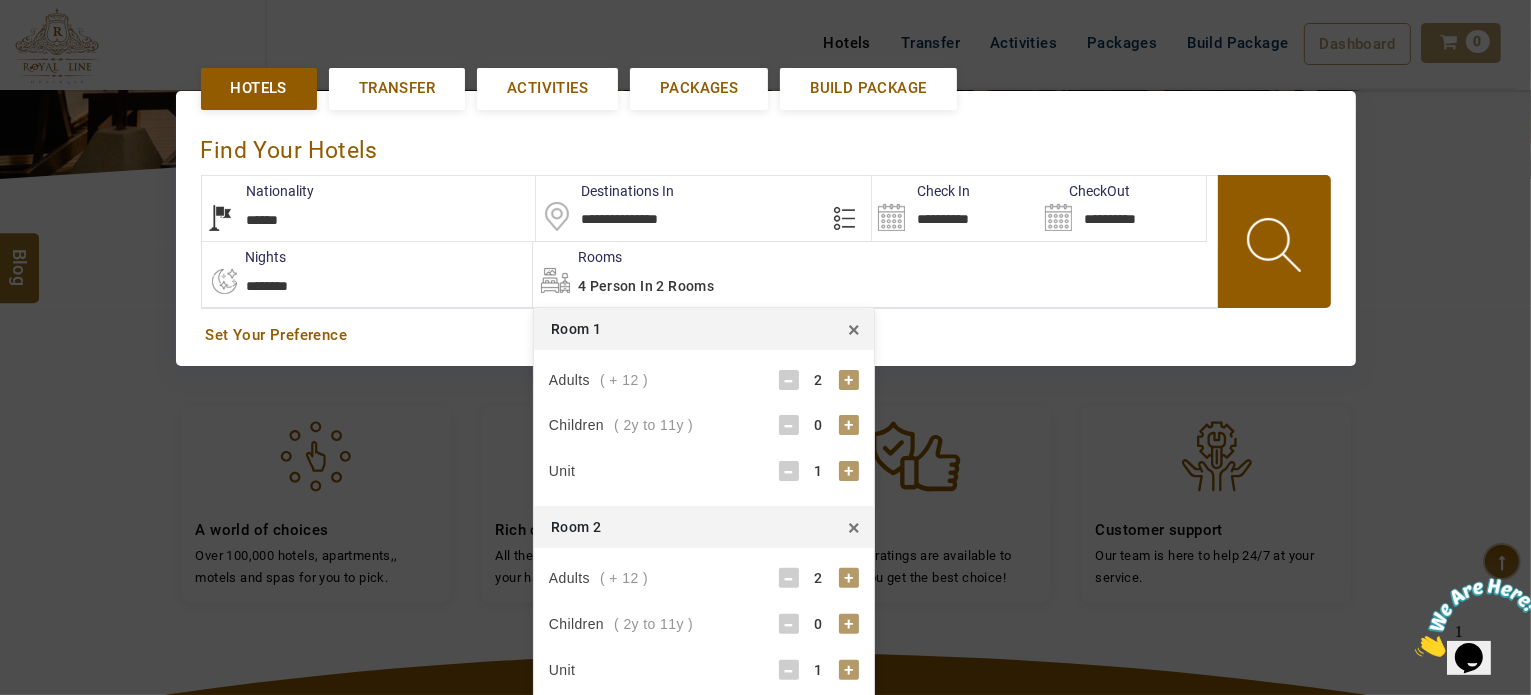 click on "-" at bounding box center [789, 578] 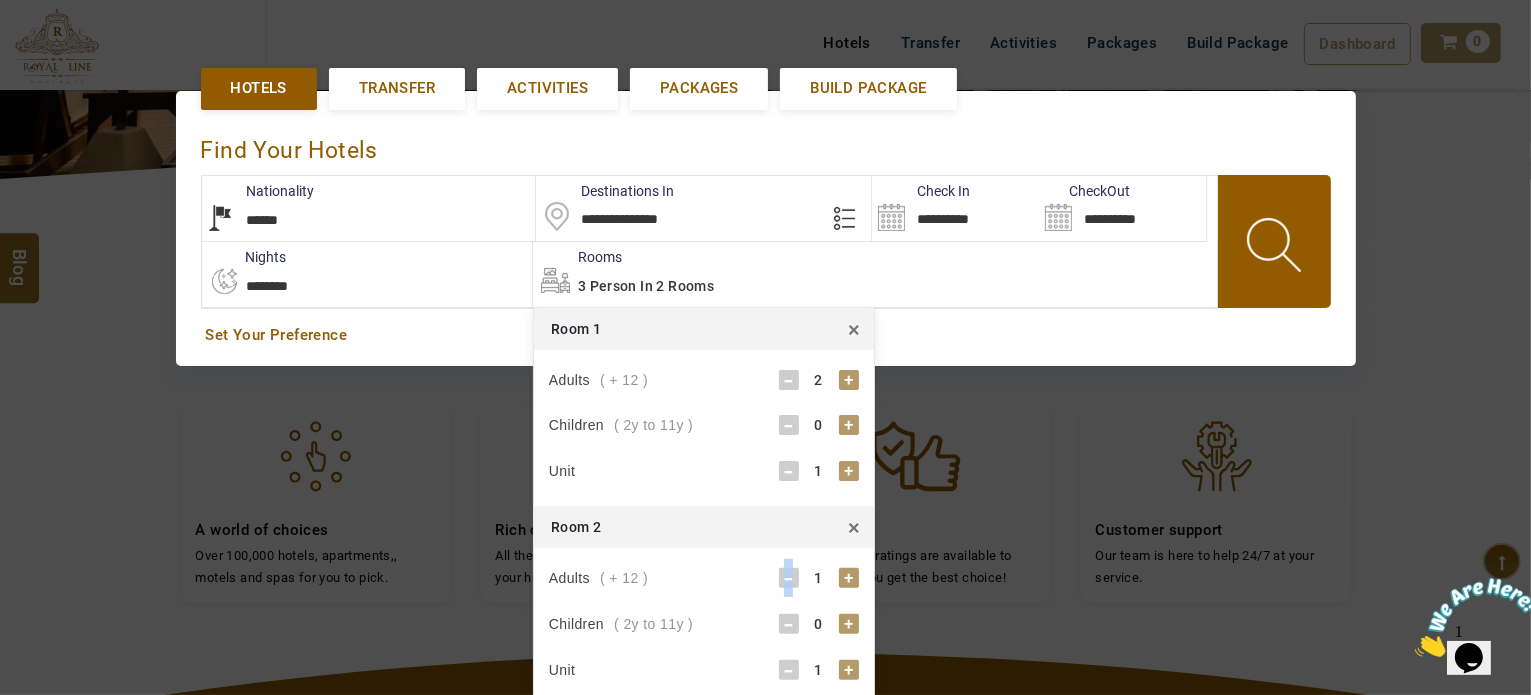 click at bounding box center [1276, 248] 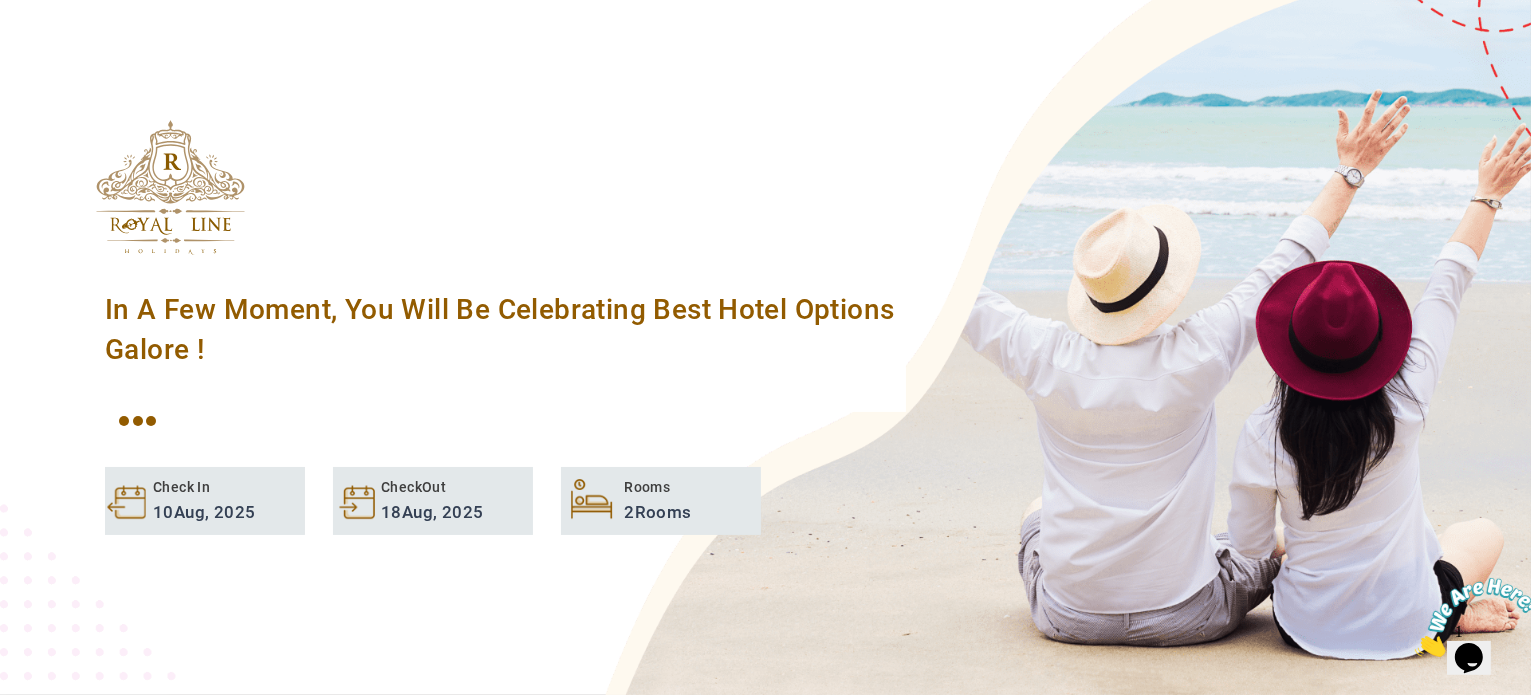 drag, startPoint x: 1256, startPoint y: 184, endPoint x: 1208, endPoint y: 137, distance: 67.17886 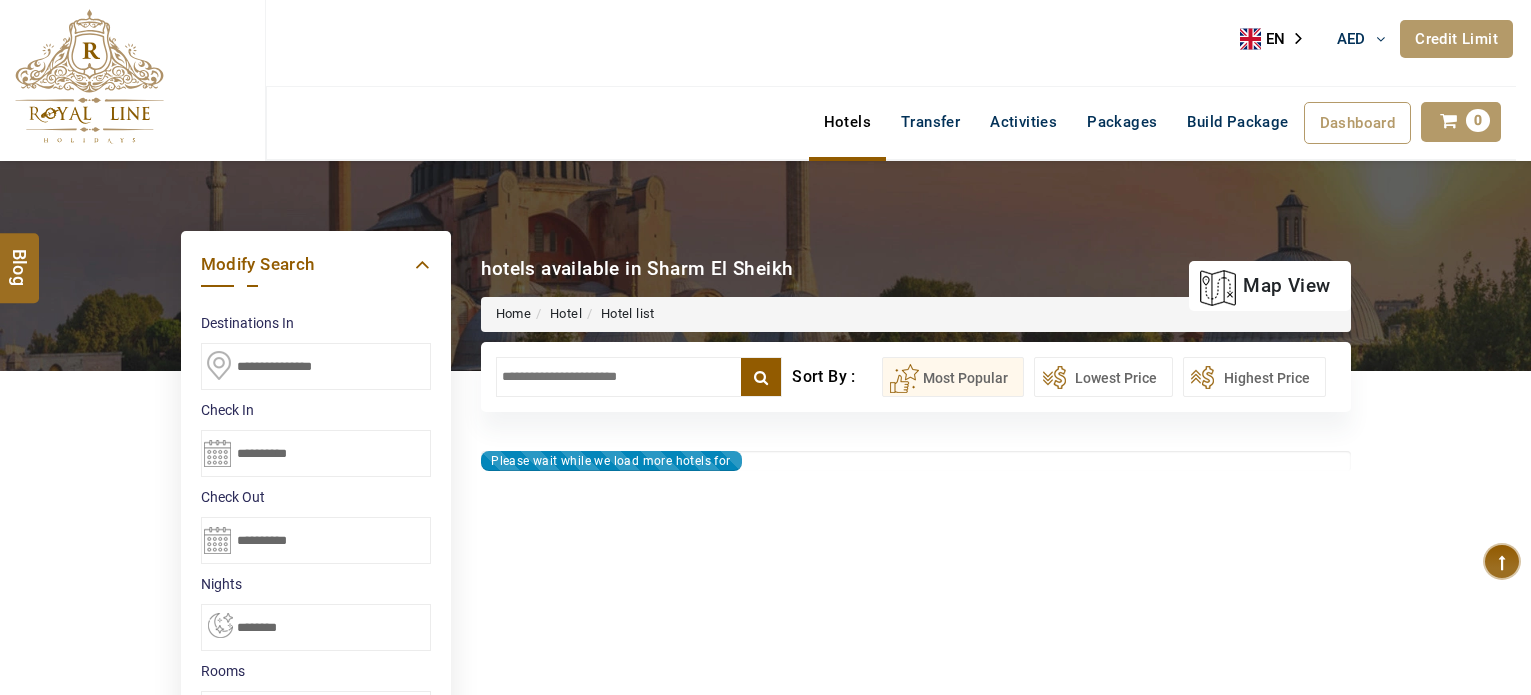 select on "*" 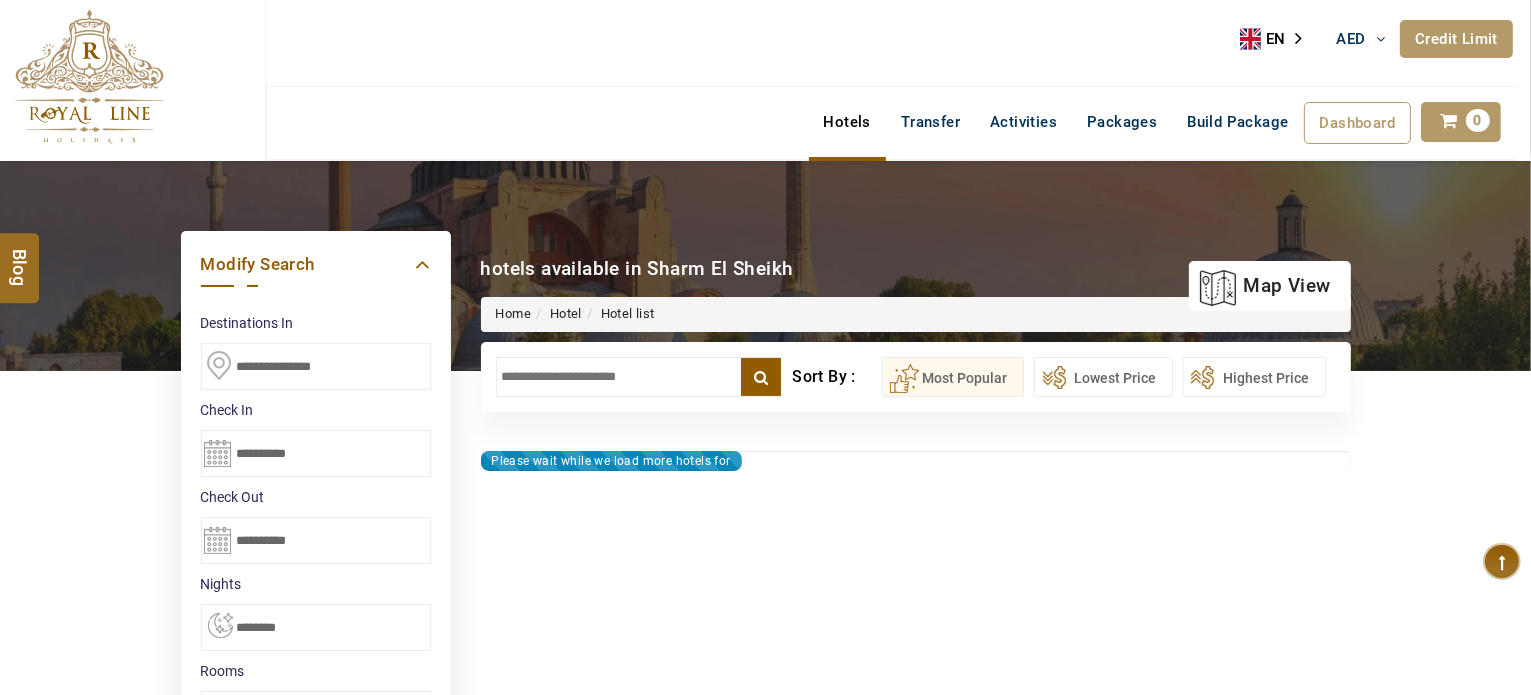 type on "**********" 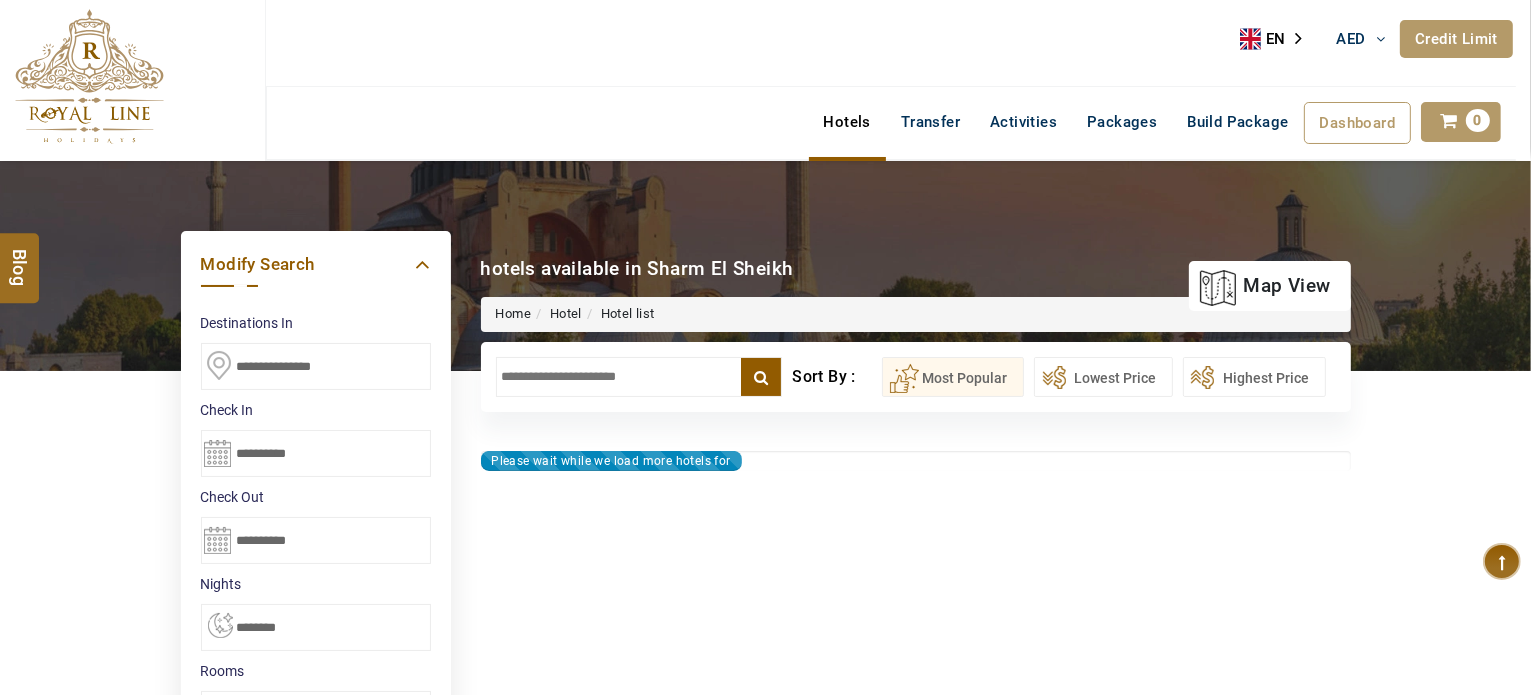 type on "**********" 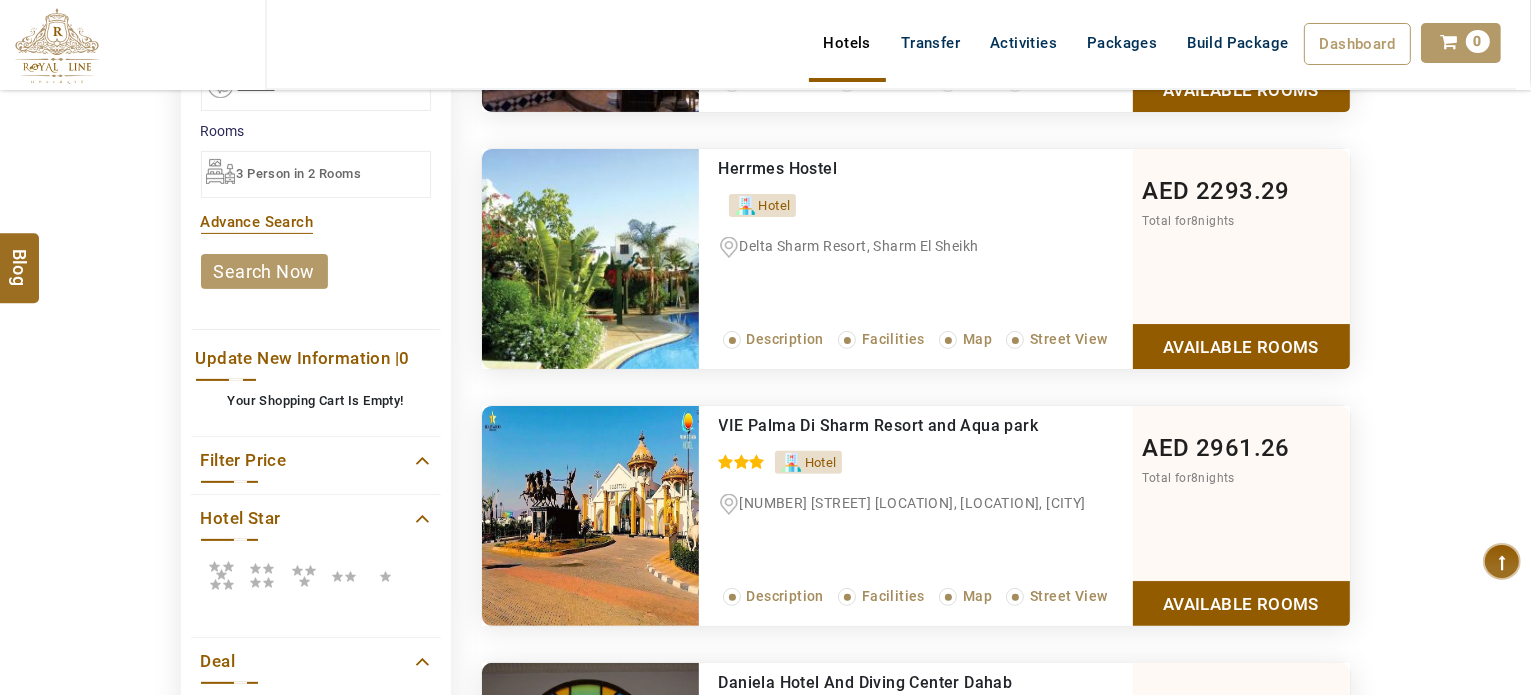 scroll, scrollTop: 700, scrollLeft: 0, axis: vertical 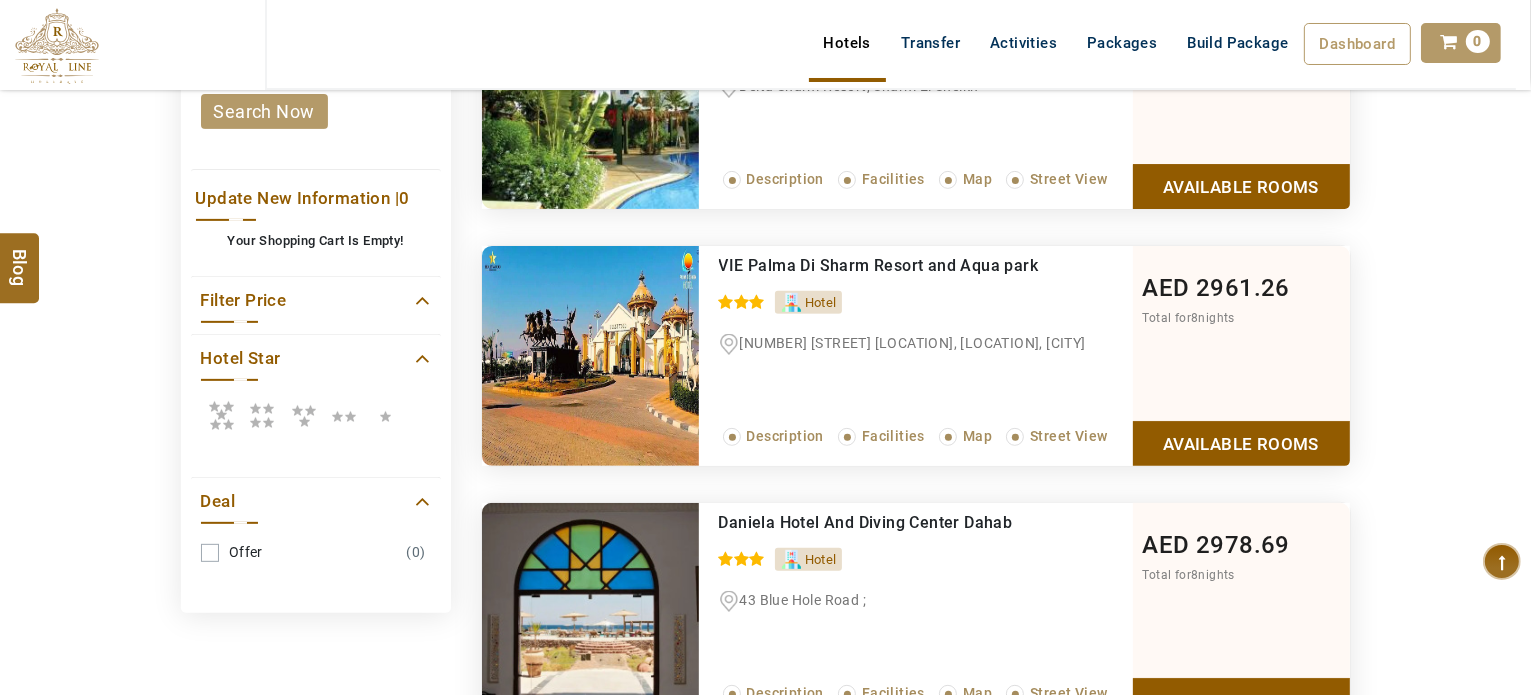 click at bounding box center [221, 415] 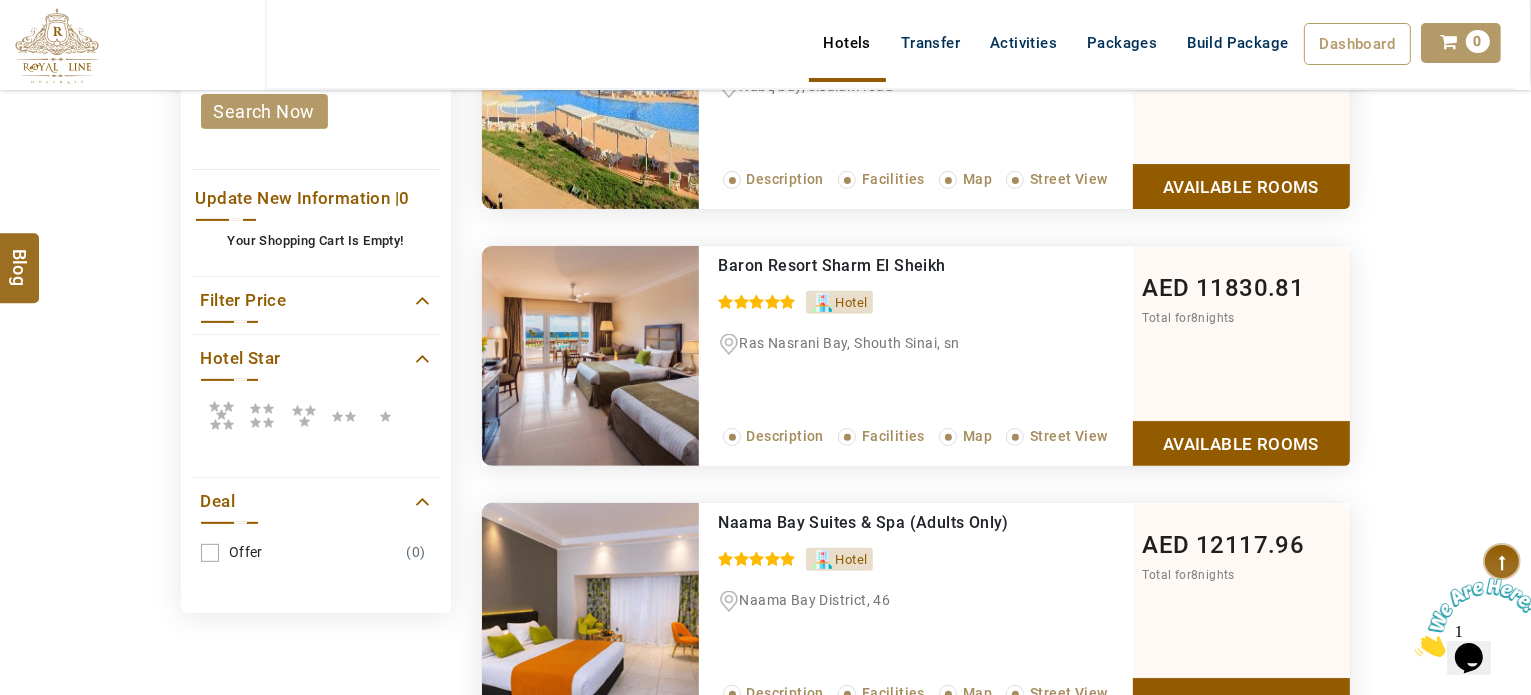 scroll, scrollTop: 0, scrollLeft: 0, axis: both 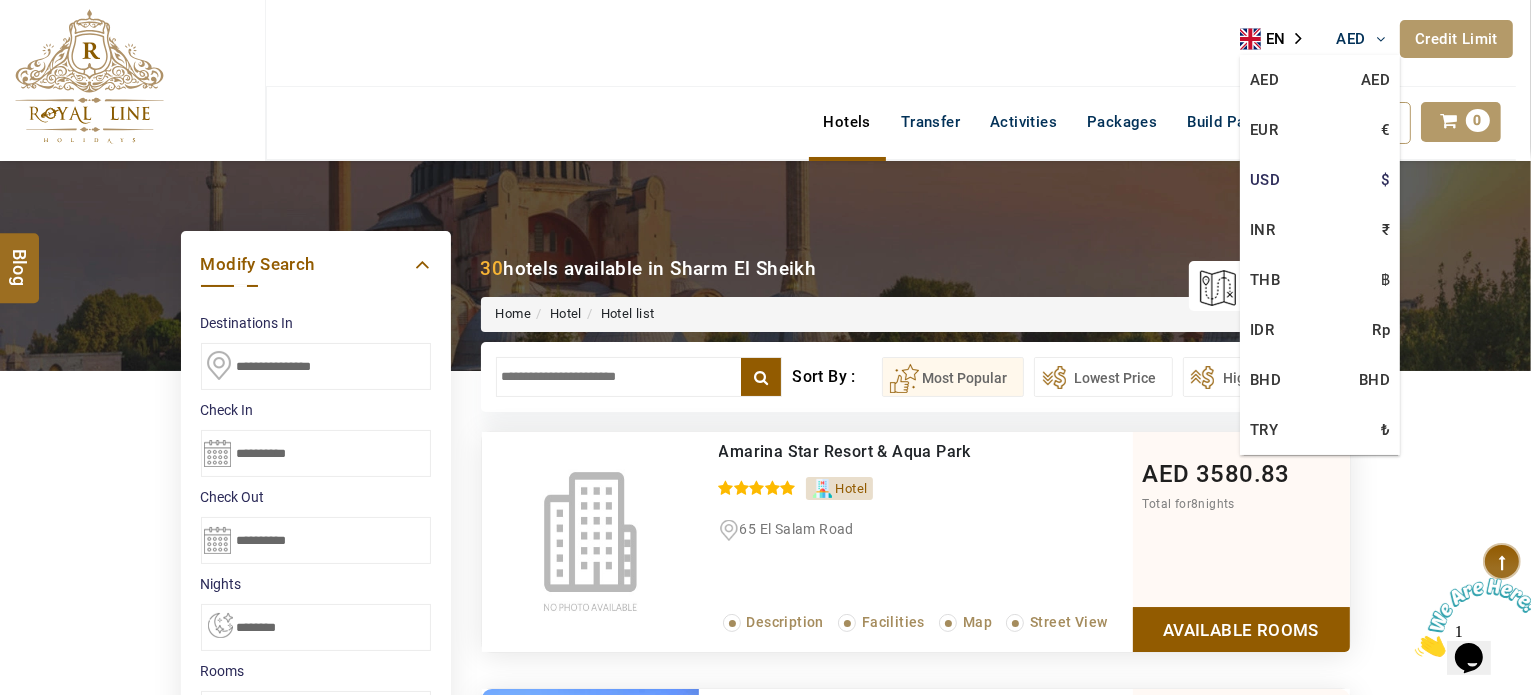 click on "USD  $" at bounding box center [1320, 180] 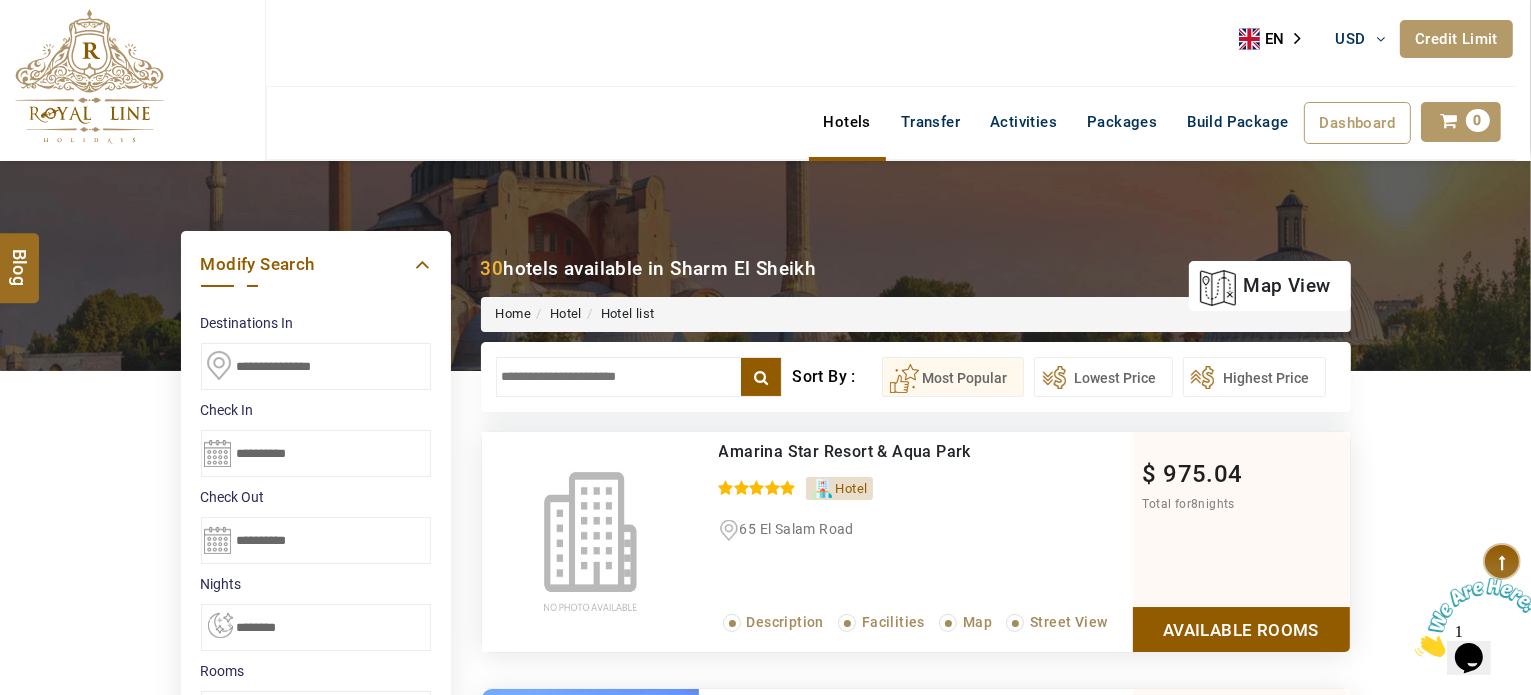 click on "DESTINATION + Add Destination  Nationality Afghanistan Albania Algeria American Samoa Andorra Angola Anguilla Antigua And Barbuda Argentina Armenia Aruba Australia Austria Azerbaijan Bahamas Bahrain Bangladesh Barbados Belarus Belgium Belize Benin Bermuda Bhutan Bolivia Bosnia Herzegovina Botswana Brazil British Indian Ocean Territory British Virgin Islands Brunei Darussalam Bulgaria Burkina Faso Burundi Cambodia Cameroon Canada Cape Verde Caribbean Cayman Islands Central African Republic Chad Chile China Christmas Island Cocos (Keeling) Islands Colombia Comoros Congo (Democratic Republic) Congo (Republic Of) Cook Islands Costa Rica Croatia Cuba Cyprus Czech Republic Denmark Djibouti Dominica Dominican Republic East Timor Ecuador Egypt El Salvador Equatorial Guinea Eritrea Estonia Ethiopia Falkland Islands(Malvinas) Faroe Islands Fiji Finland France French Guiana French Polynesia French Southern Territories Gabon Gambia Georgia Germany Ghana Gibraltar Greece Greenland Grenada Guadeloupe Guam Guatemala Guinea" at bounding box center (765, 1581) 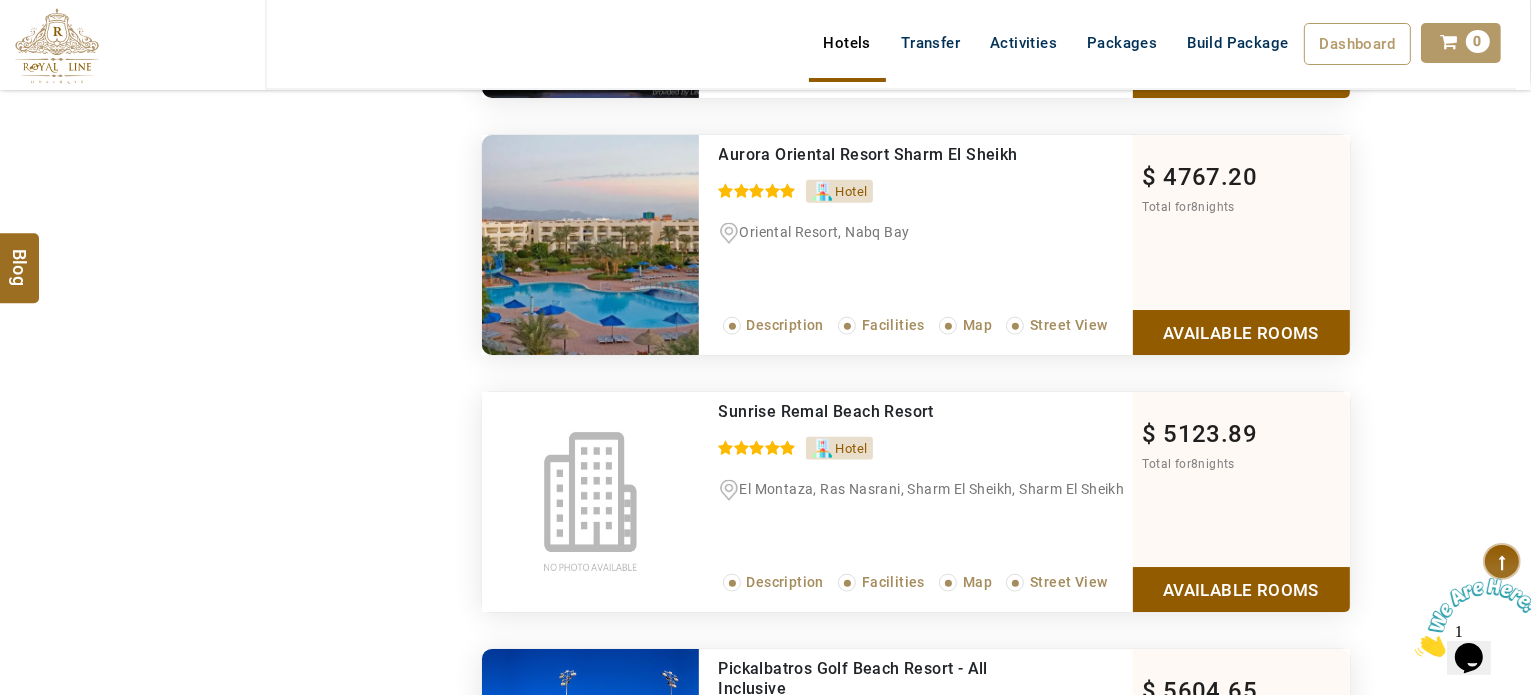 scroll, scrollTop: 2100, scrollLeft: 0, axis: vertical 